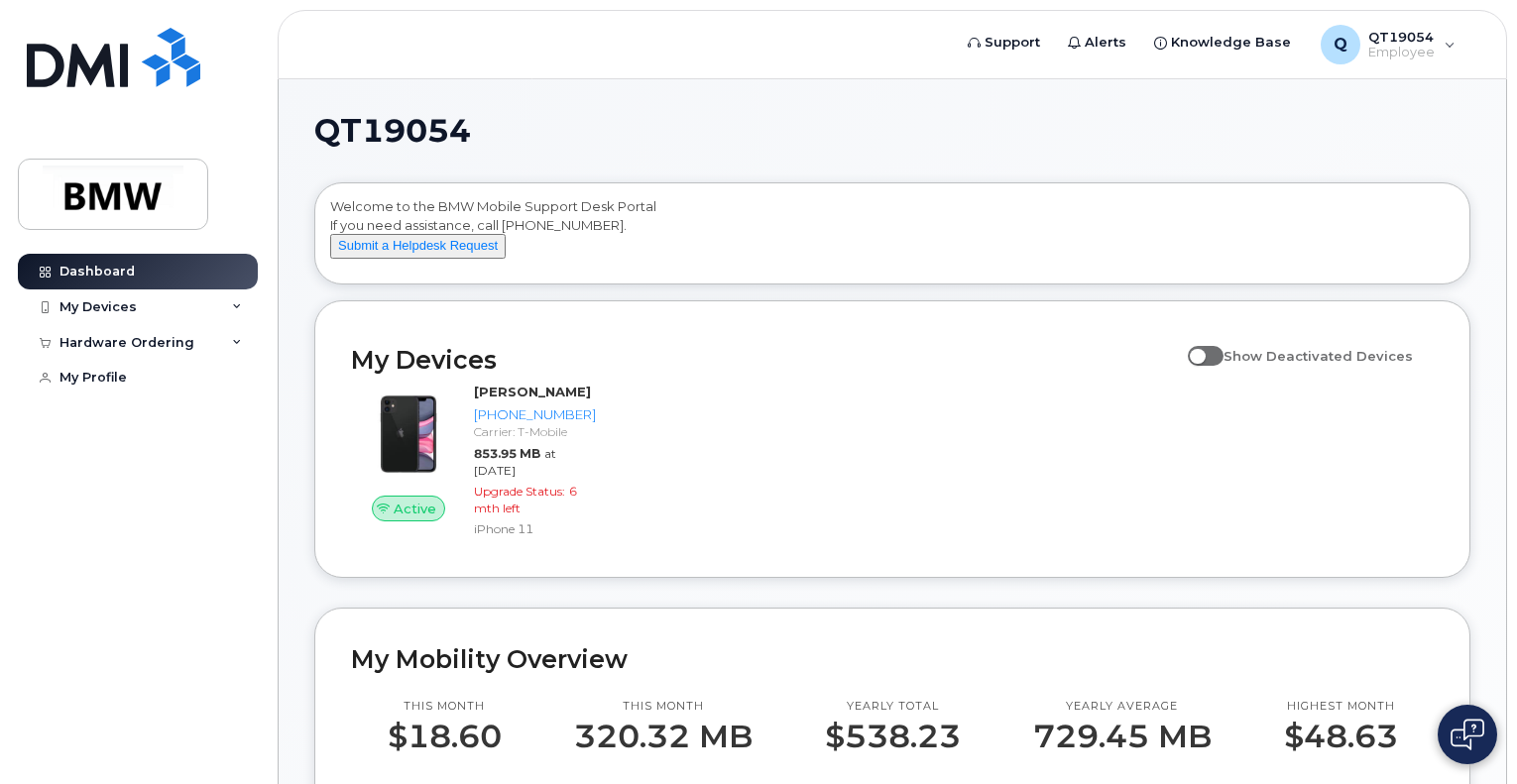 scroll, scrollTop: 0, scrollLeft: 0, axis: both 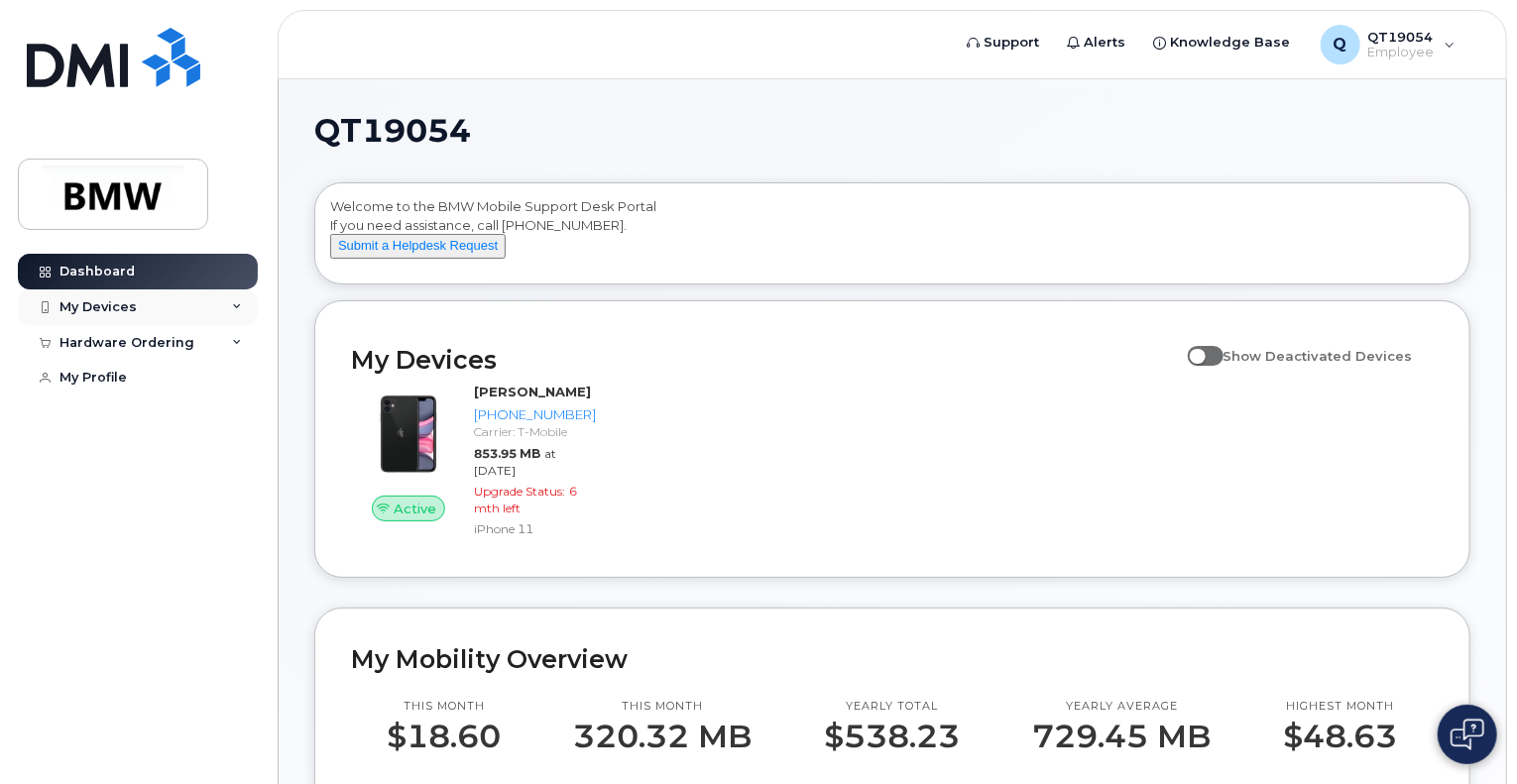click on "My Devices" 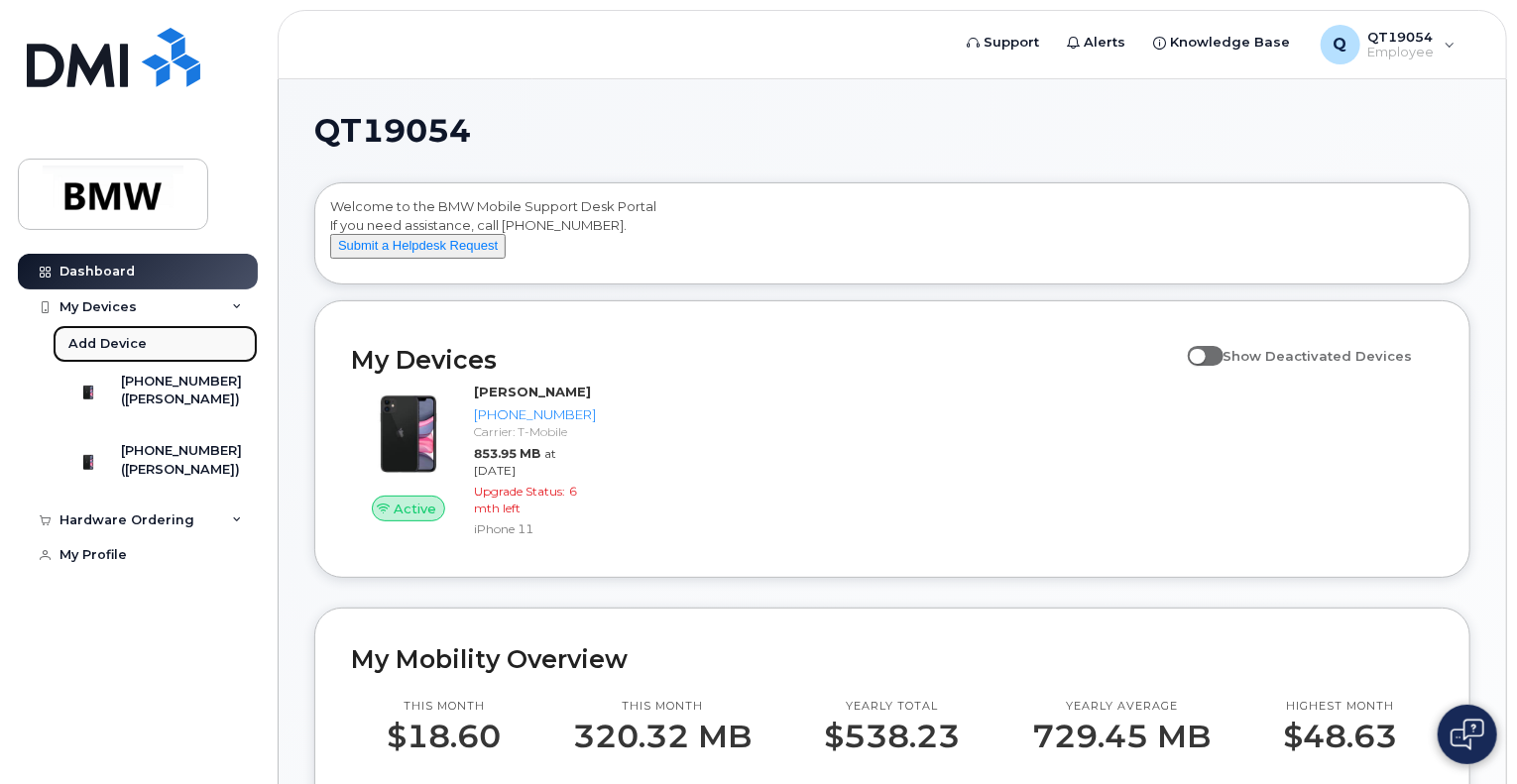 click on "Add Device" 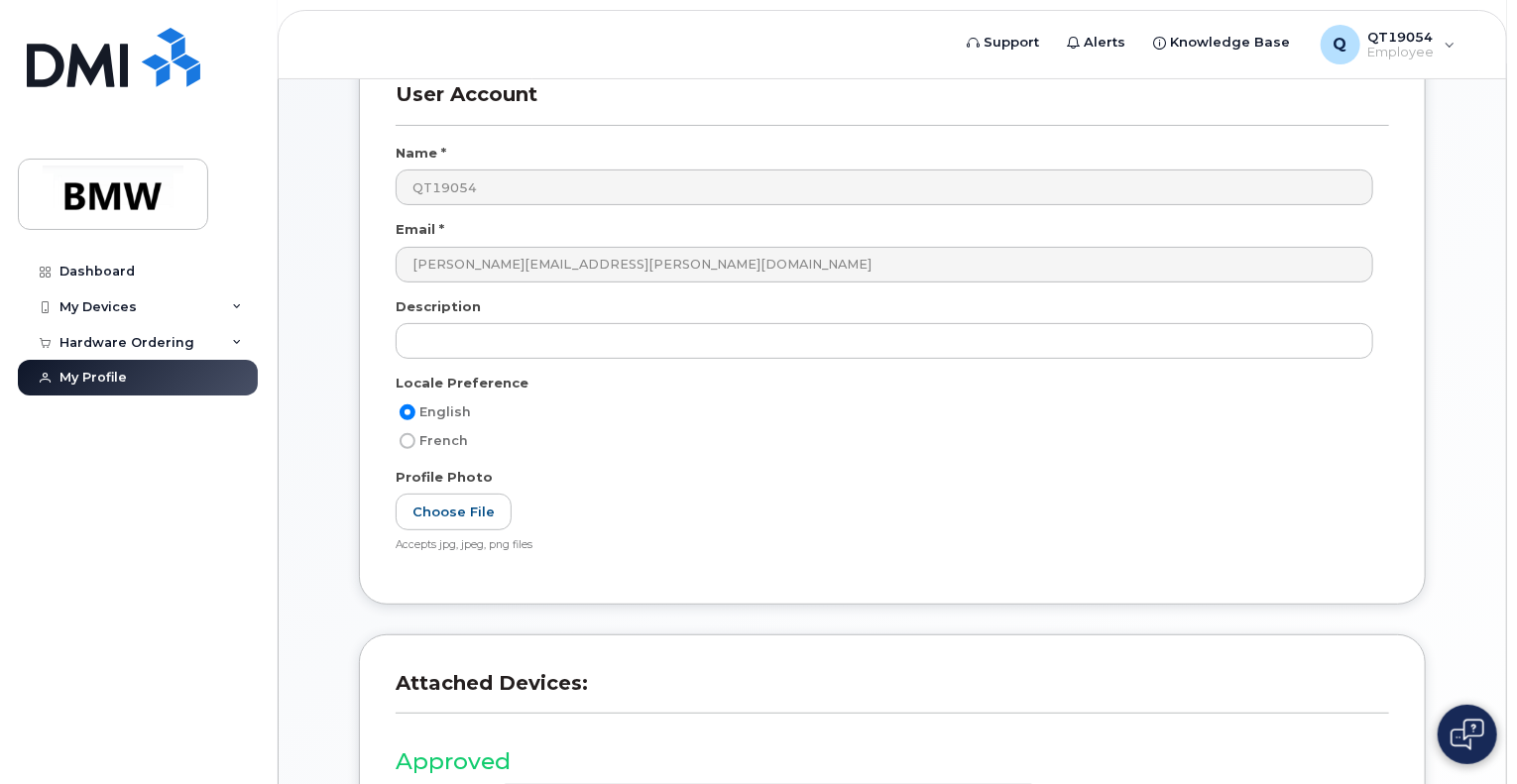 scroll, scrollTop: 0, scrollLeft: 0, axis: both 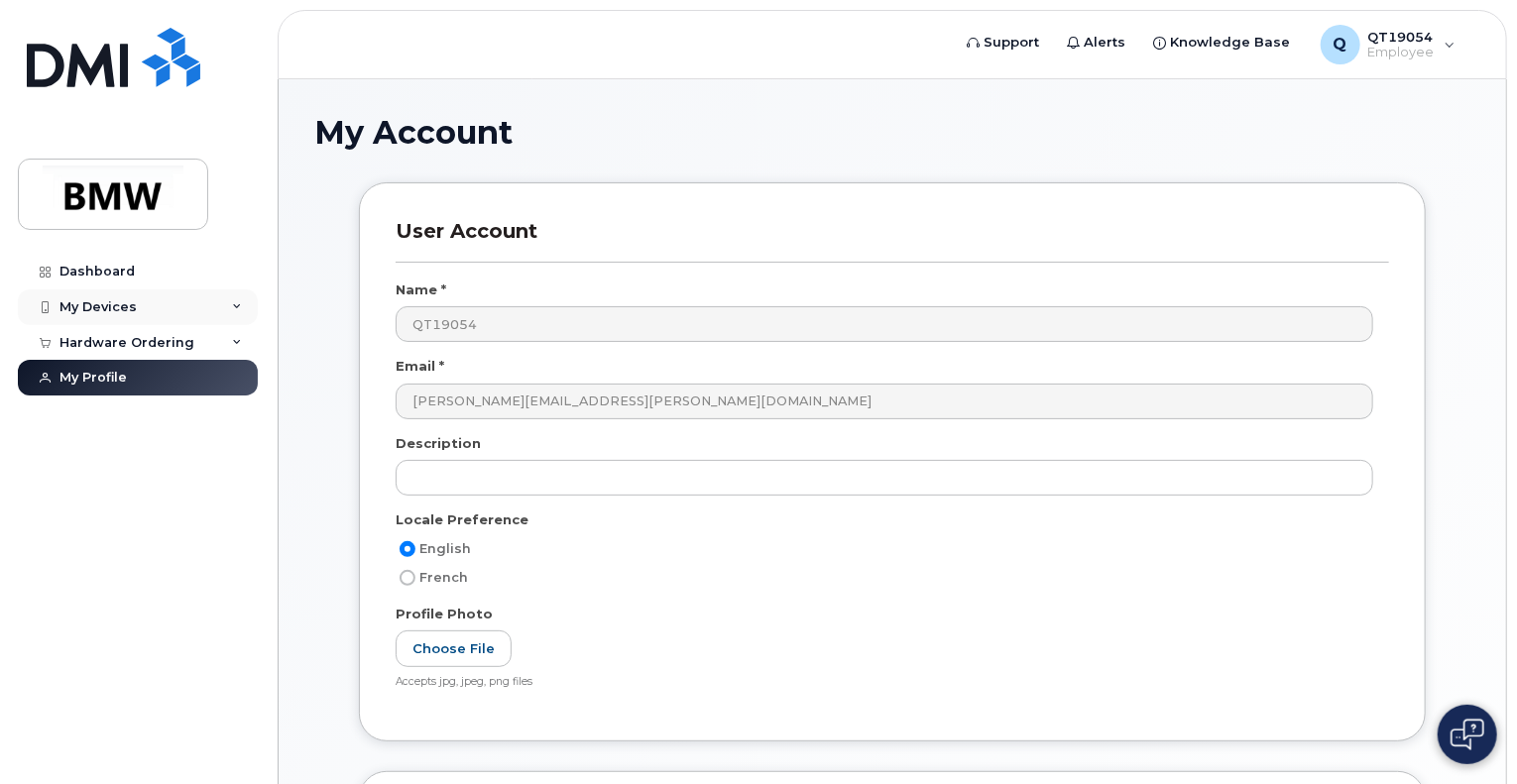 click on "My Devices" 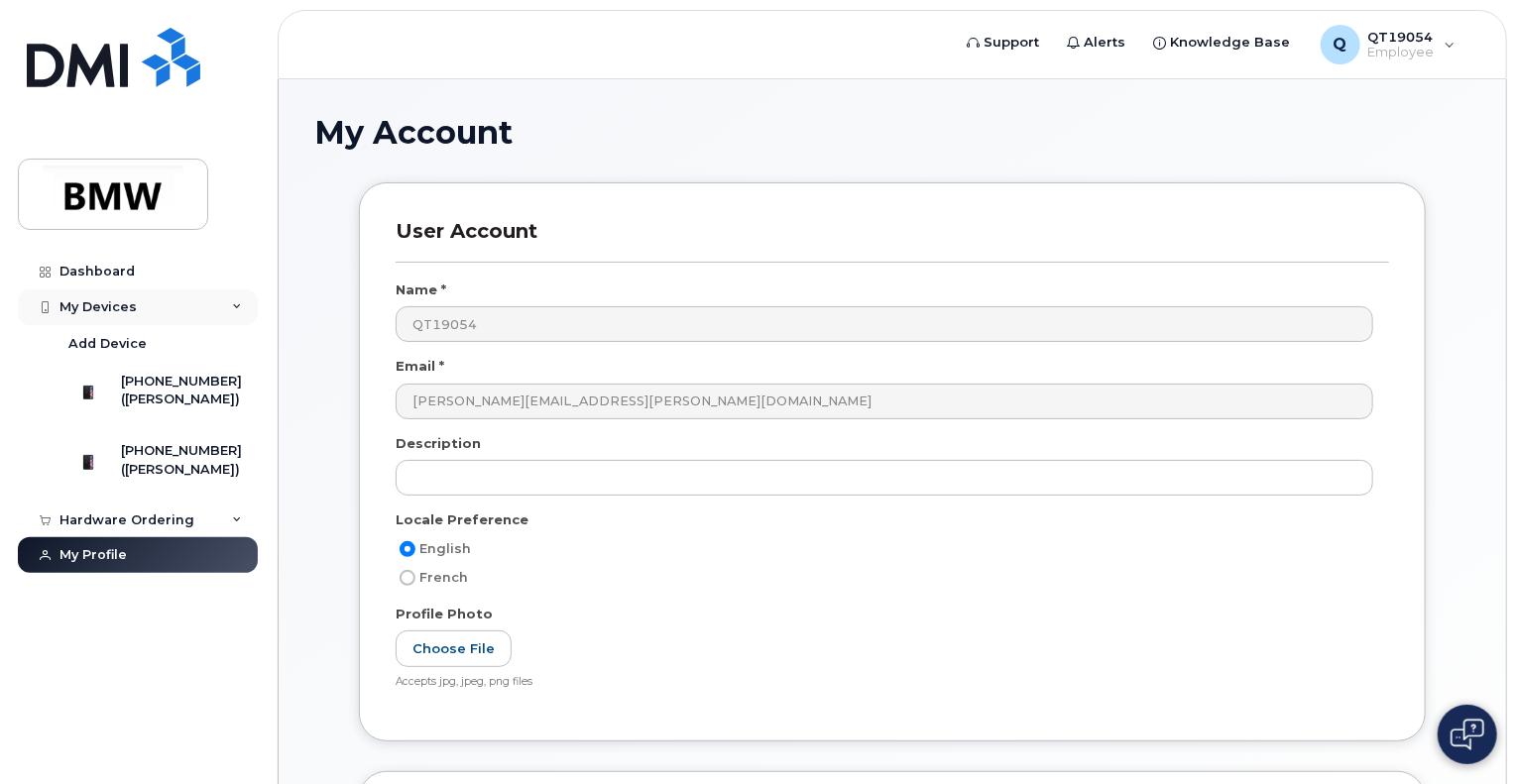 click on "My Devices" 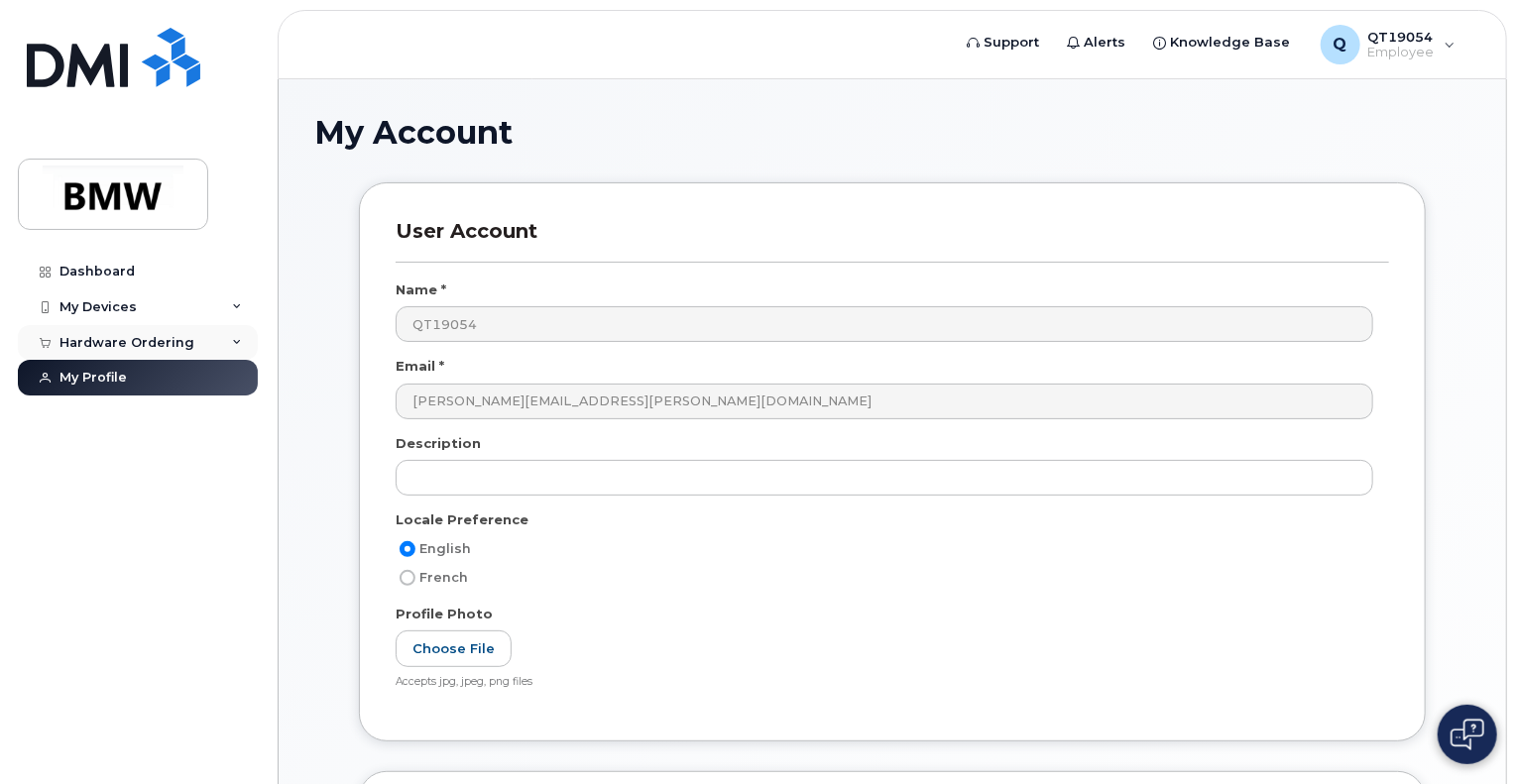 click on "Hardware Ordering" 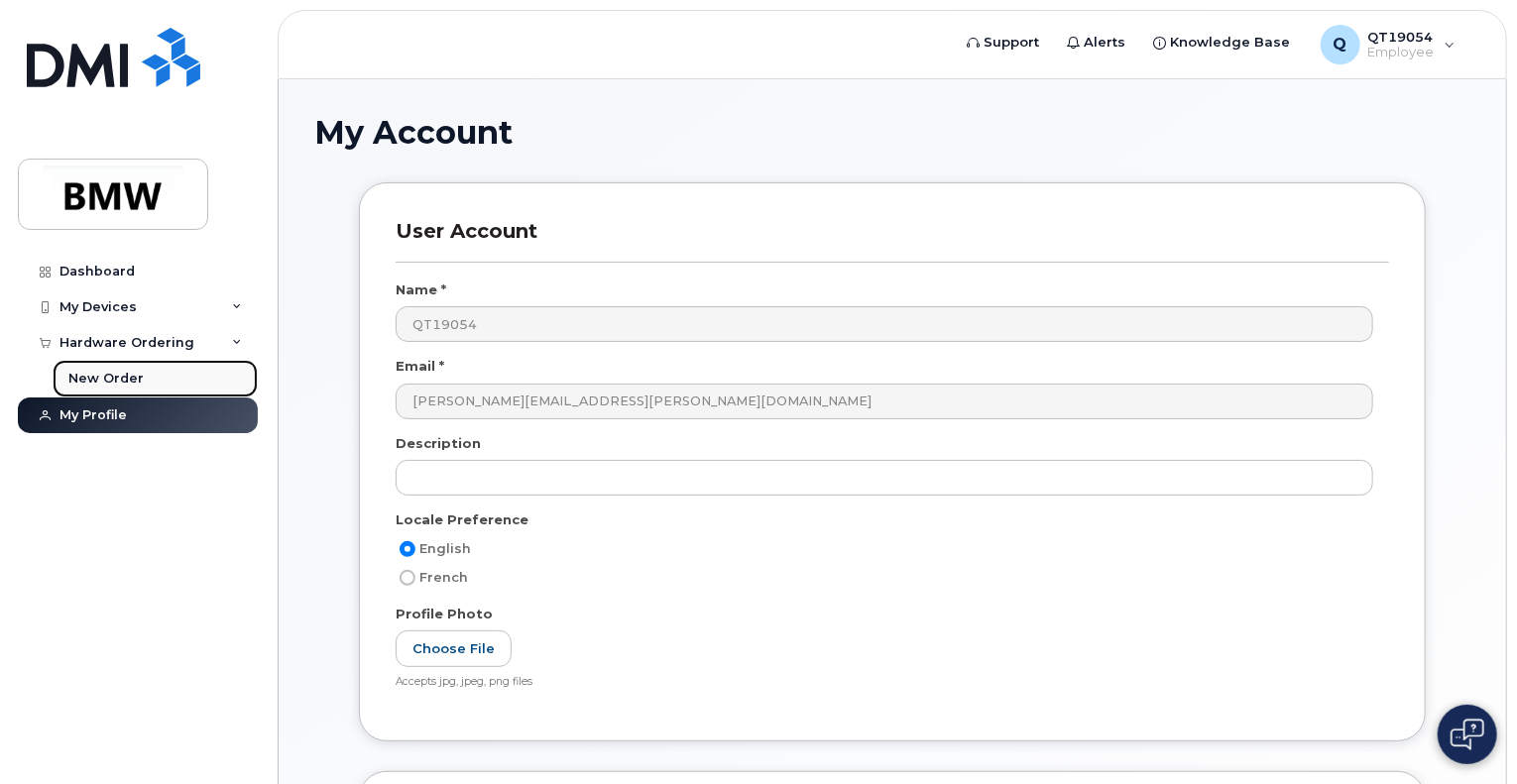 click on "New Order" 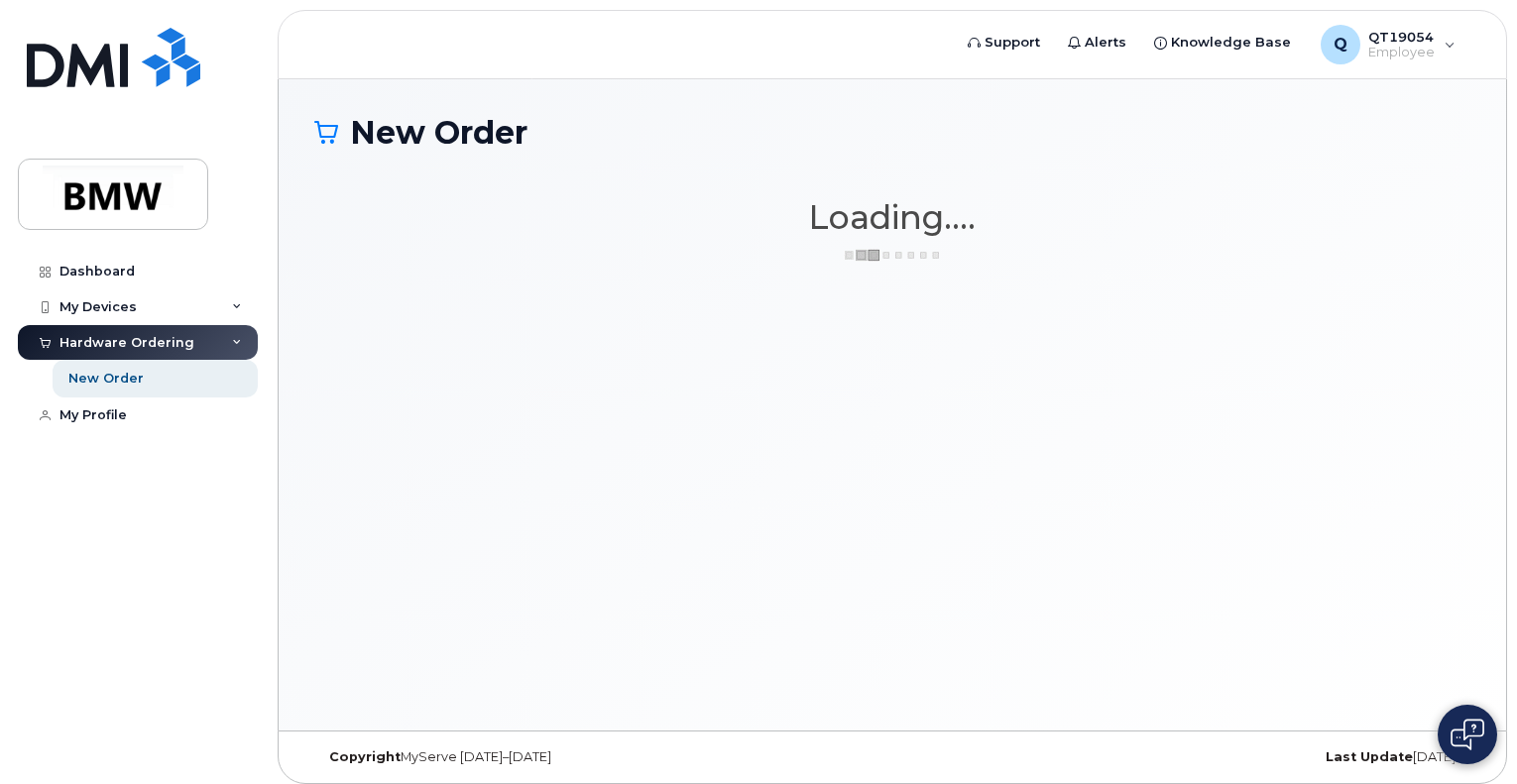 scroll, scrollTop: 0, scrollLeft: 0, axis: both 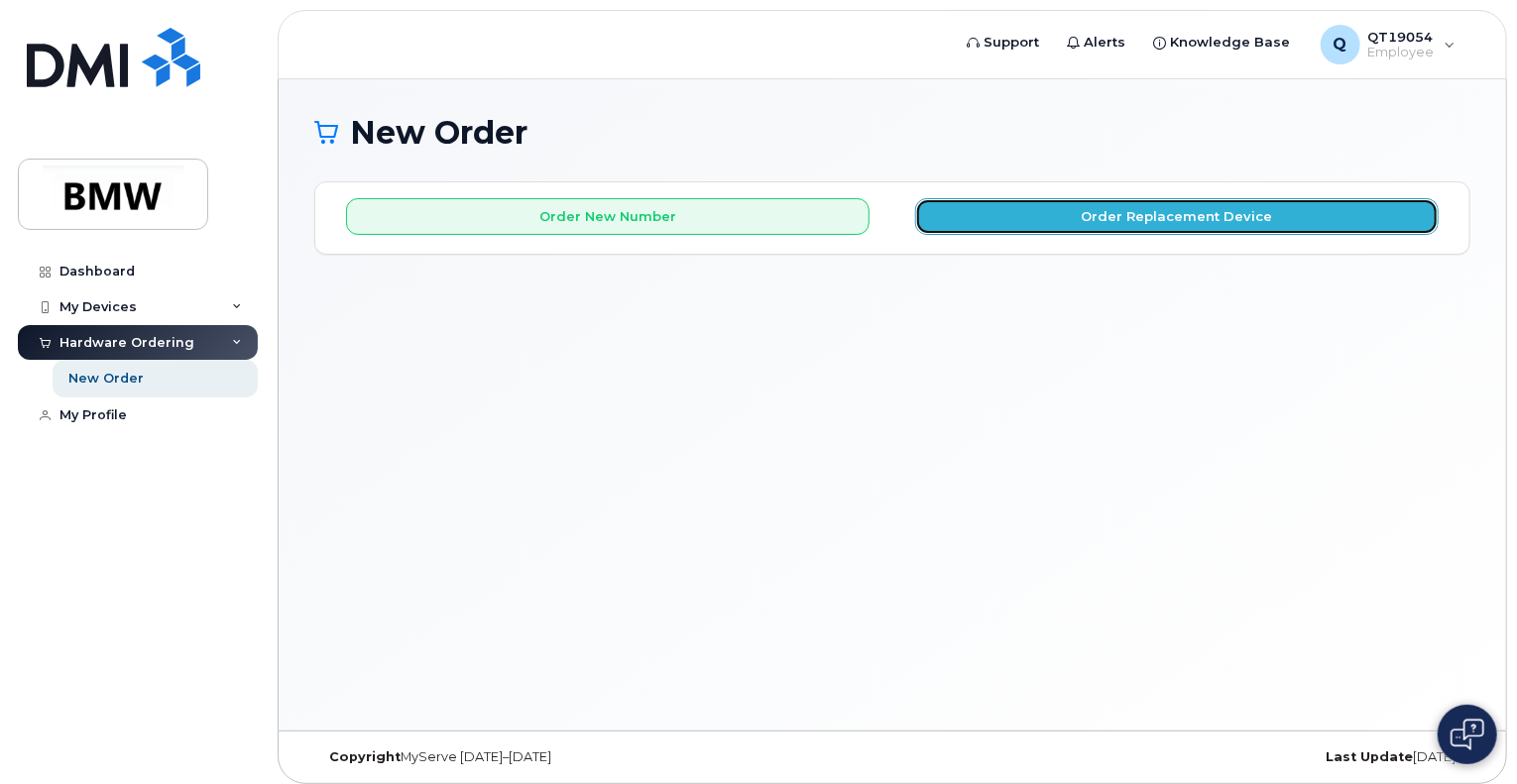 click on "Order Replacement Device" 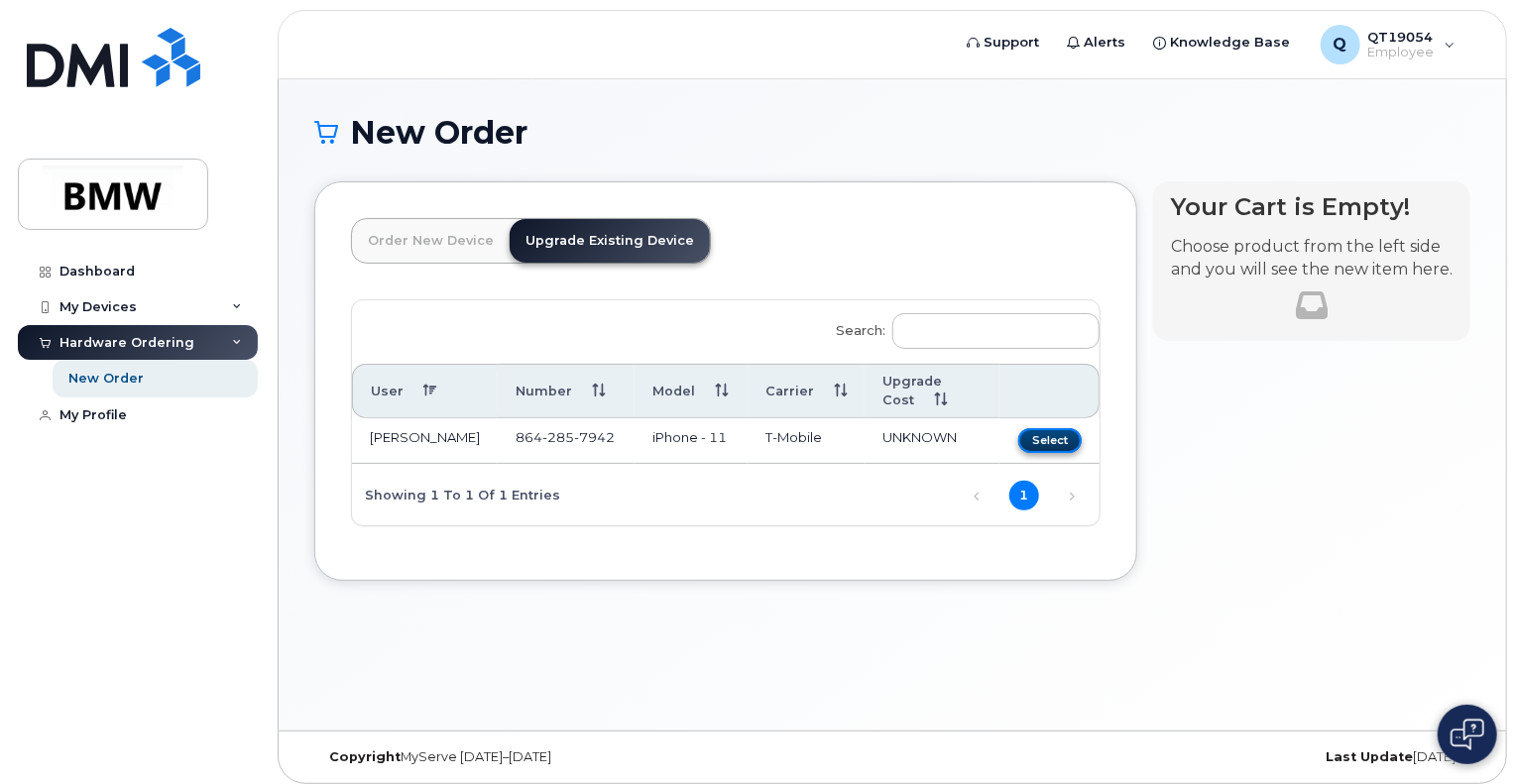 click on "Select" 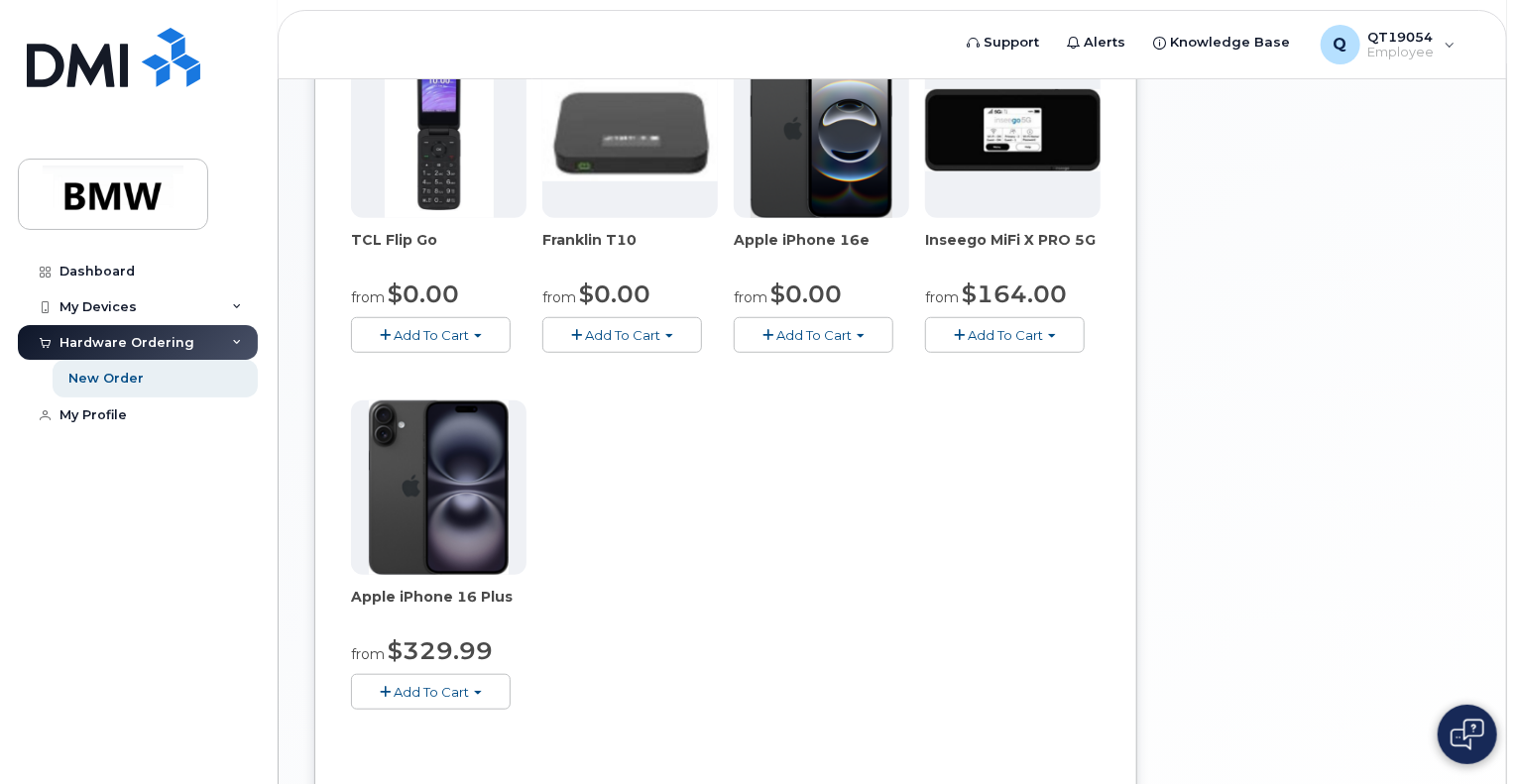 scroll, scrollTop: 515, scrollLeft: 0, axis: vertical 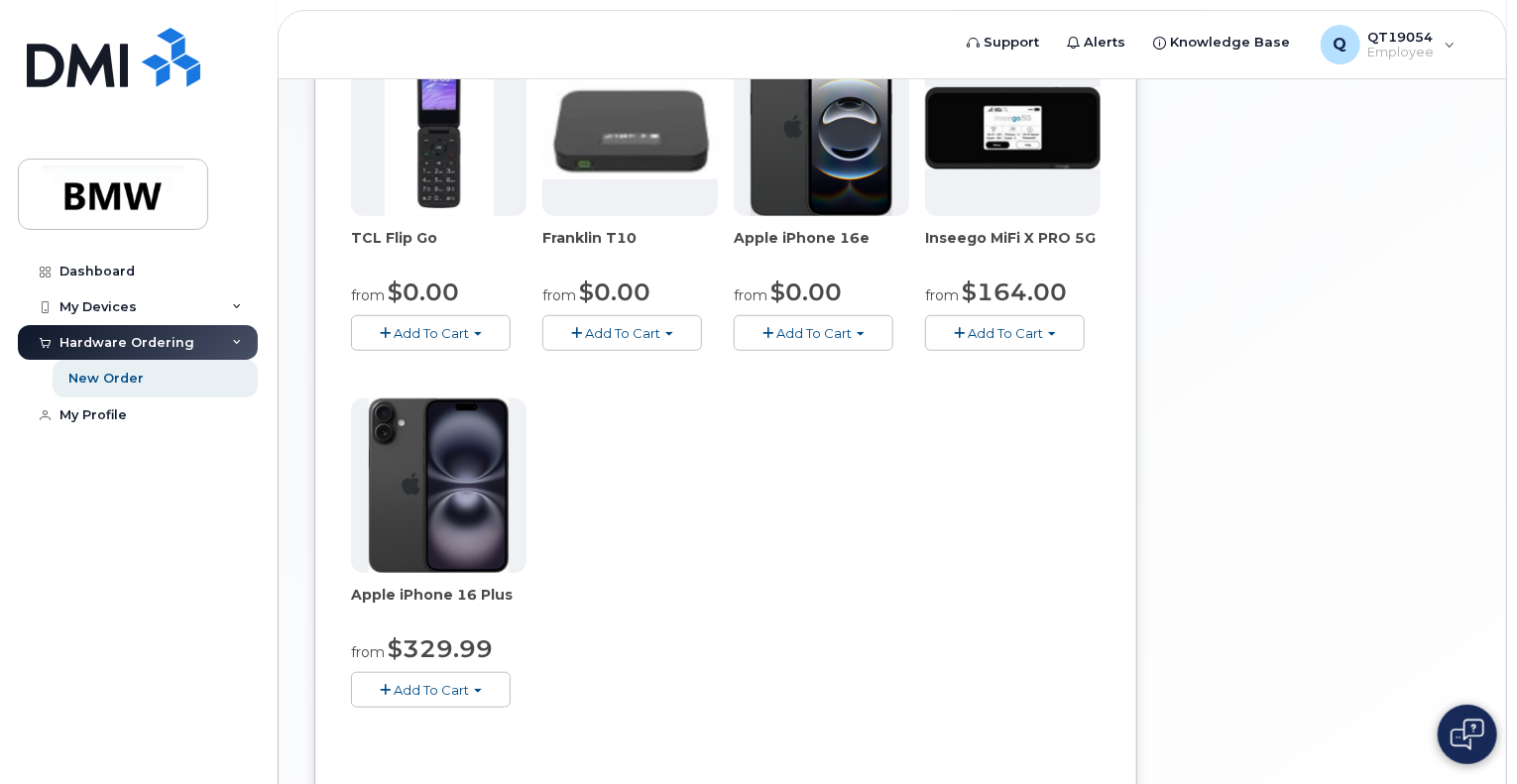 click on "Add To Cart" 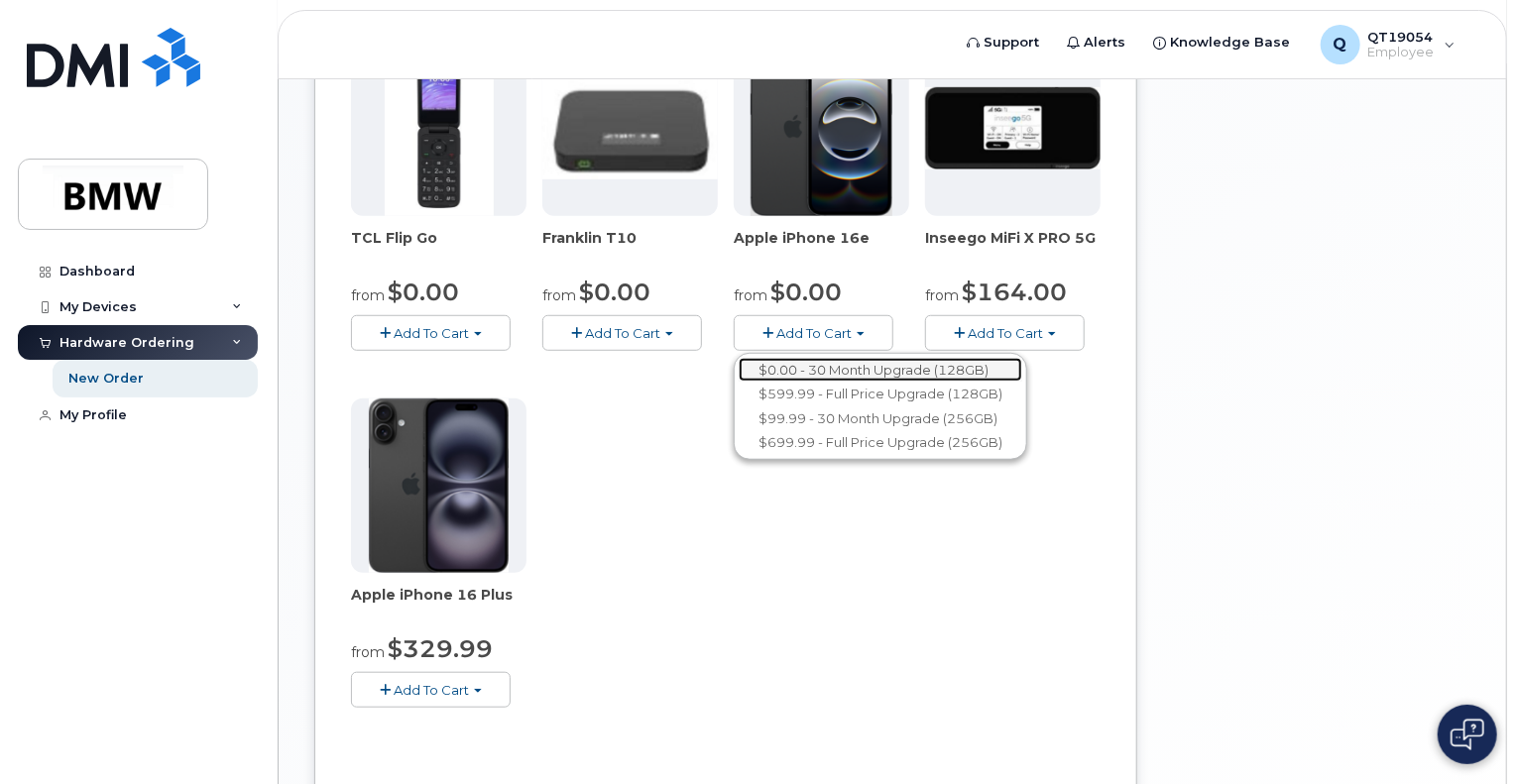 click on "$0.00 - 30 Month Upgrade (128GB)" 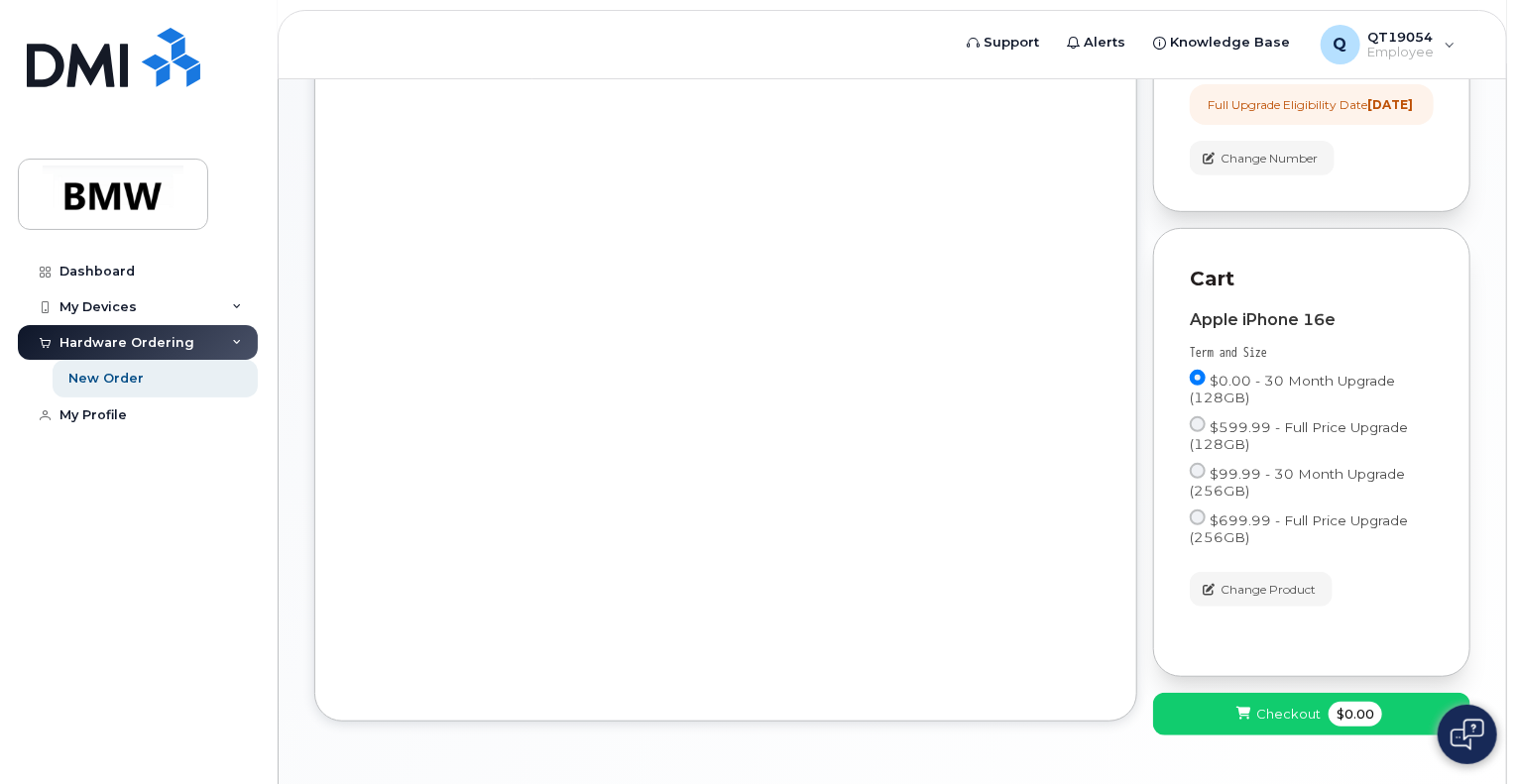 scroll, scrollTop: 414, scrollLeft: 0, axis: vertical 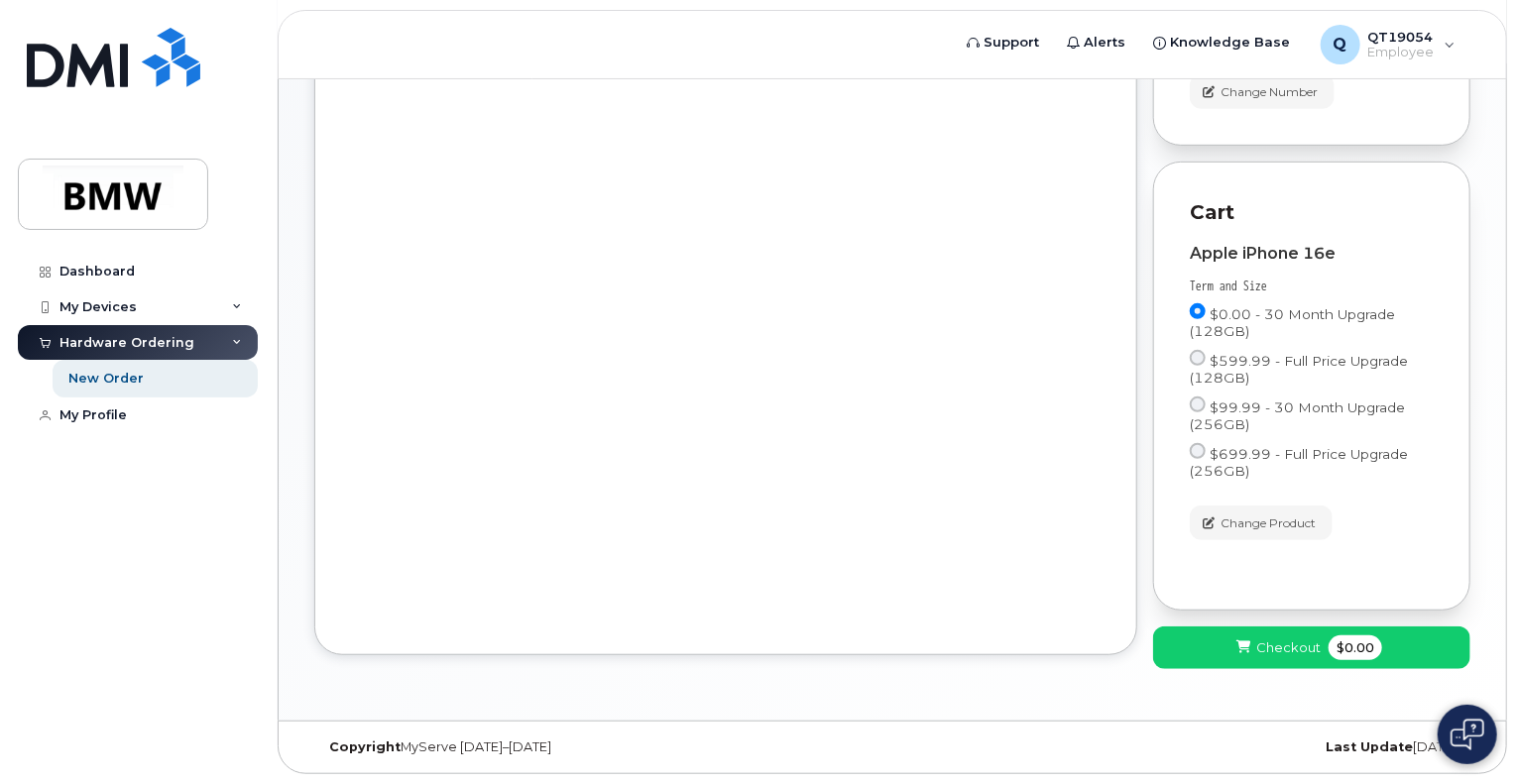 click on "Order New Device
Upgrade Existing Device
Order new device and new line
Order new device for existing or suspended line
Order Accessory
All new mobile devices come with
Selected device does not include Wall Charger or Car Charger, it's advised to order these accessories.
Selected device has
Select options on the right and click “Add to Cart”
Loading...." 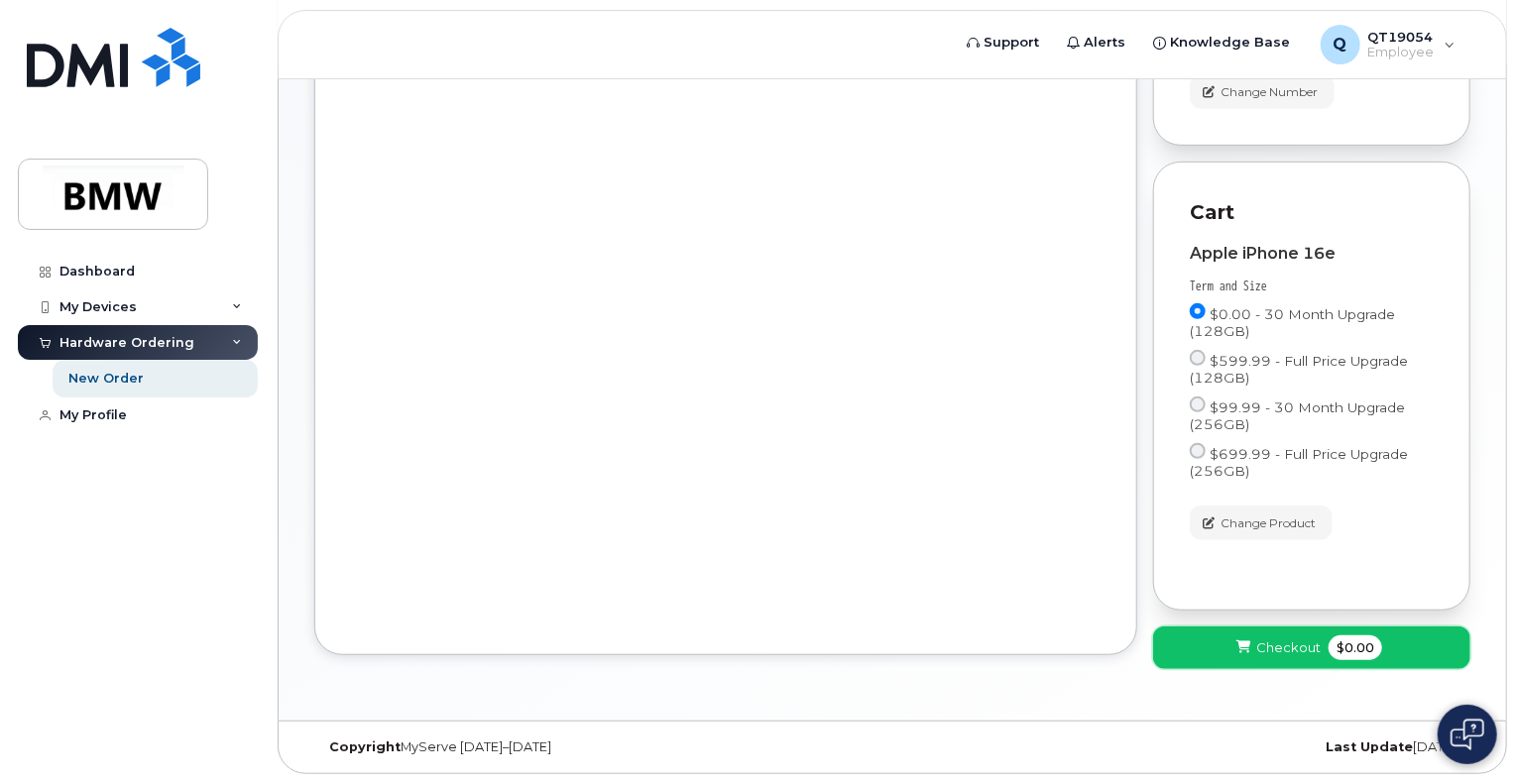 click on "Checkout
$0.00" 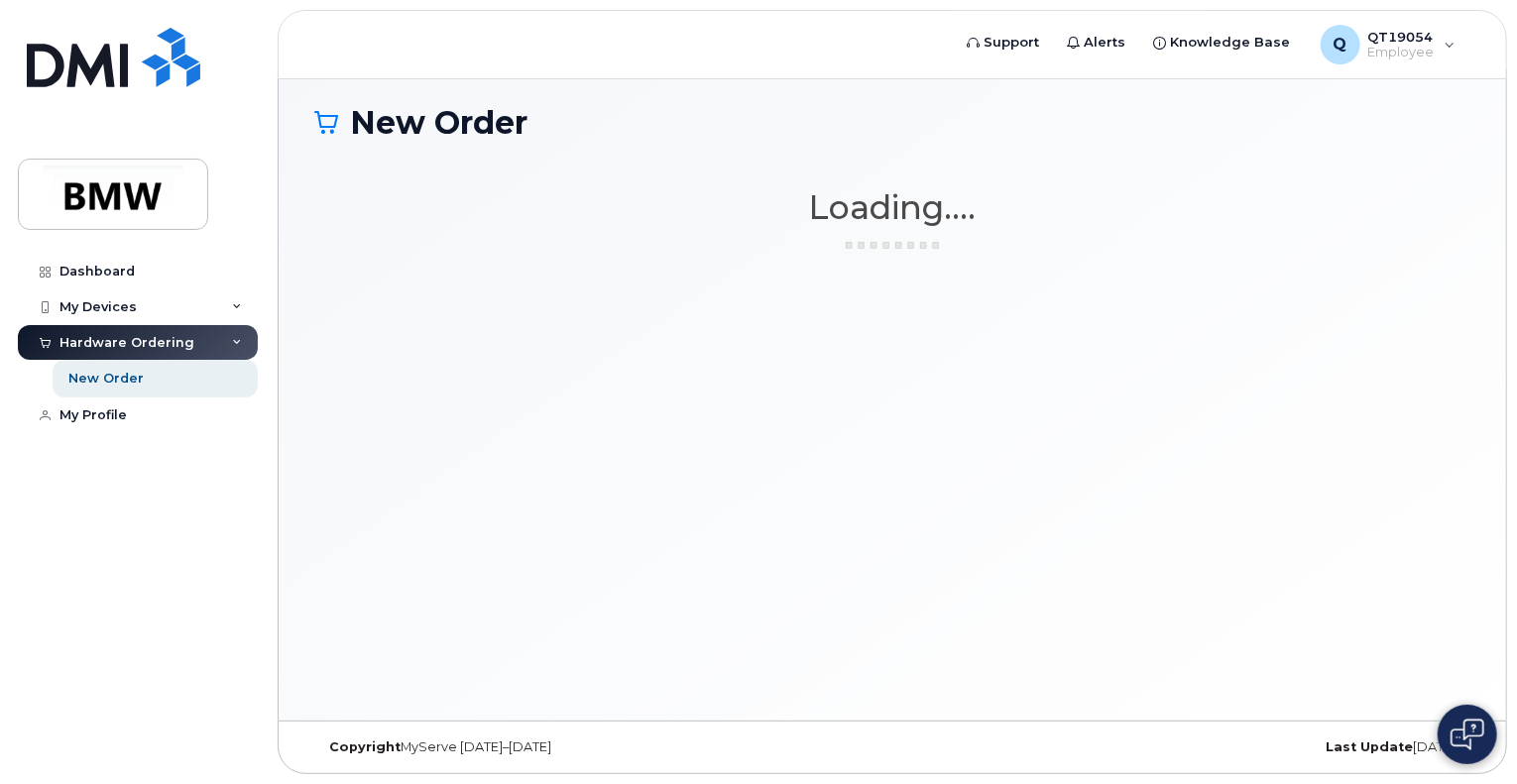scroll, scrollTop: 9, scrollLeft: 0, axis: vertical 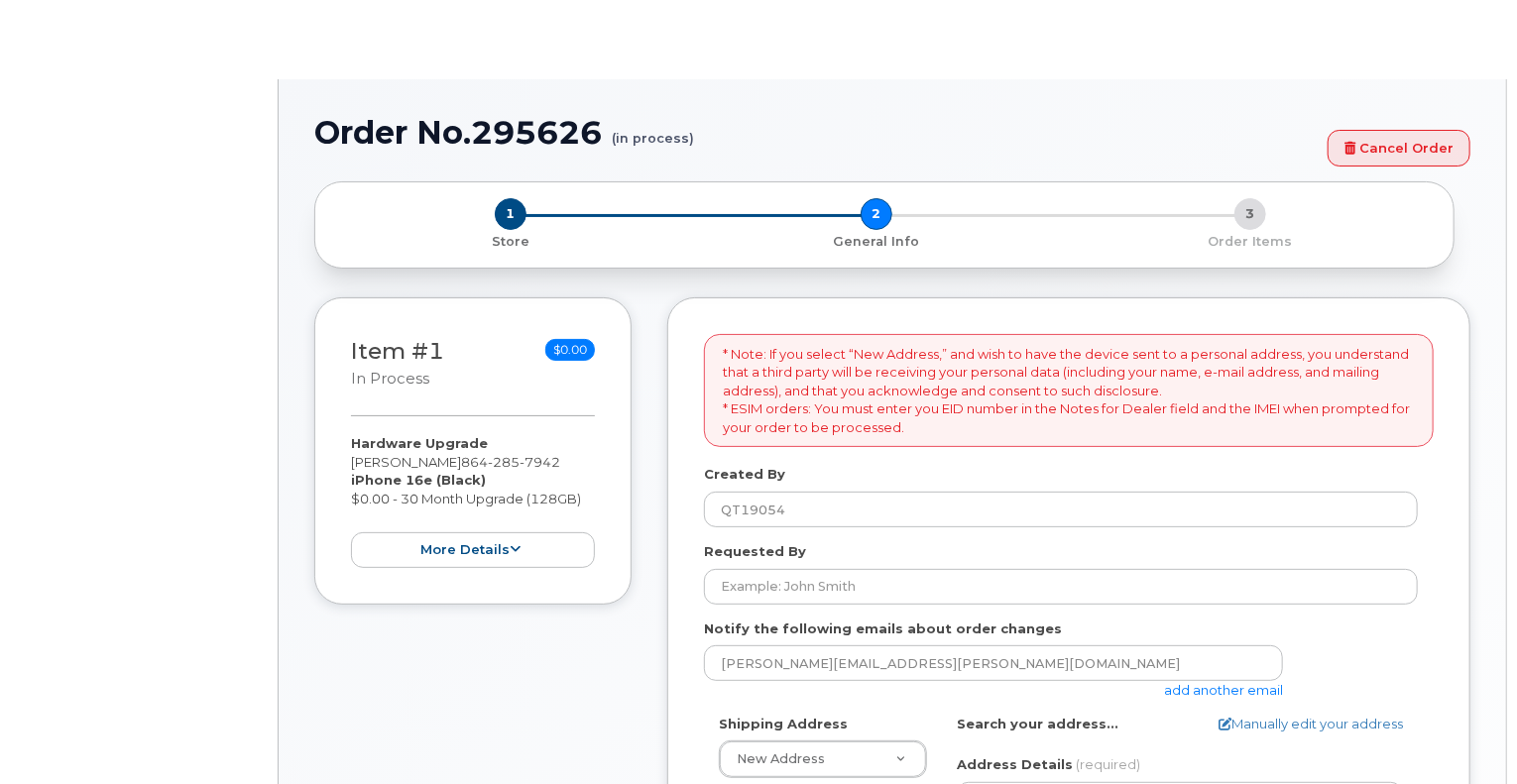 select 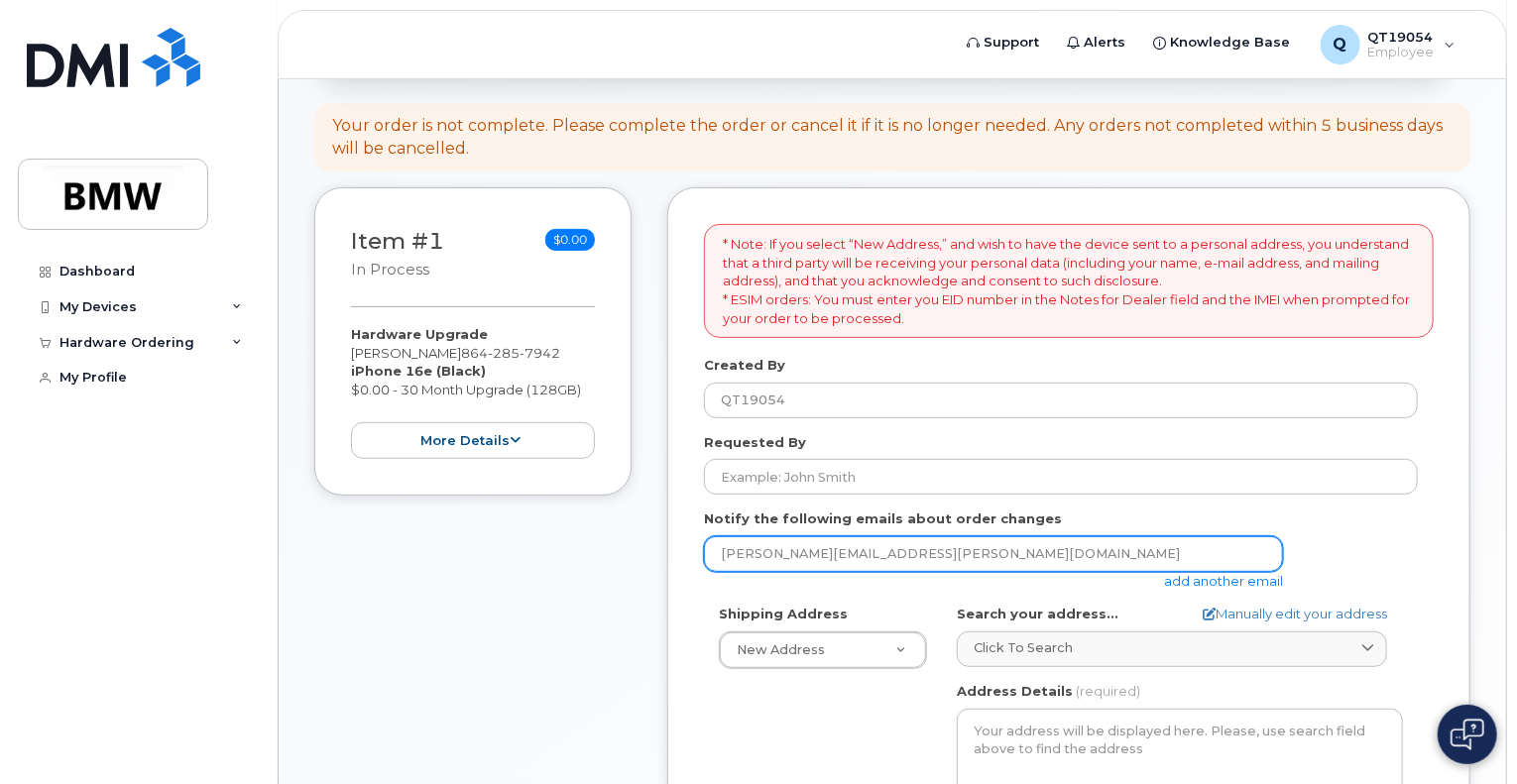 scroll, scrollTop: 198, scrollLeft: 0, axis: vertical 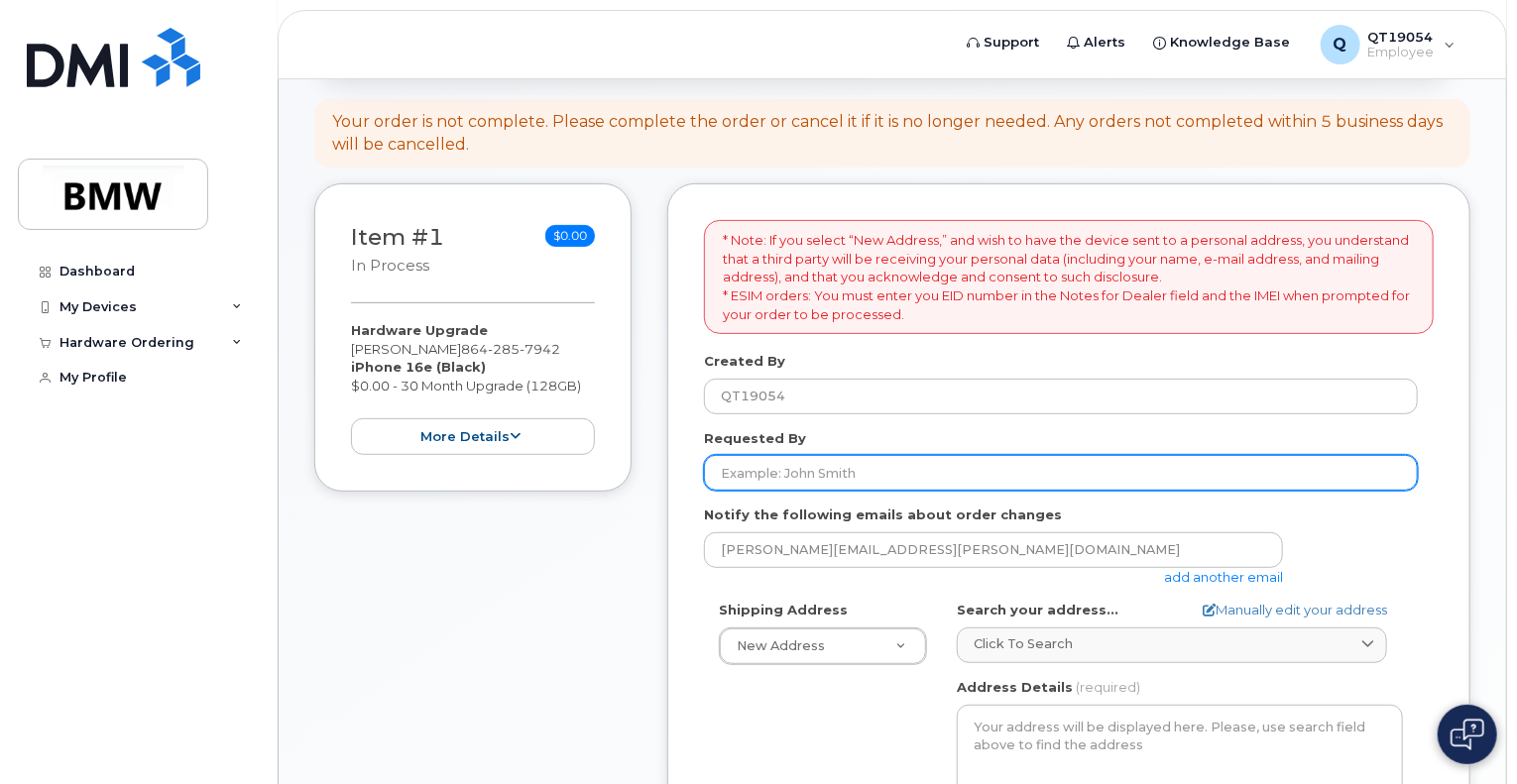 click on "Requested By" 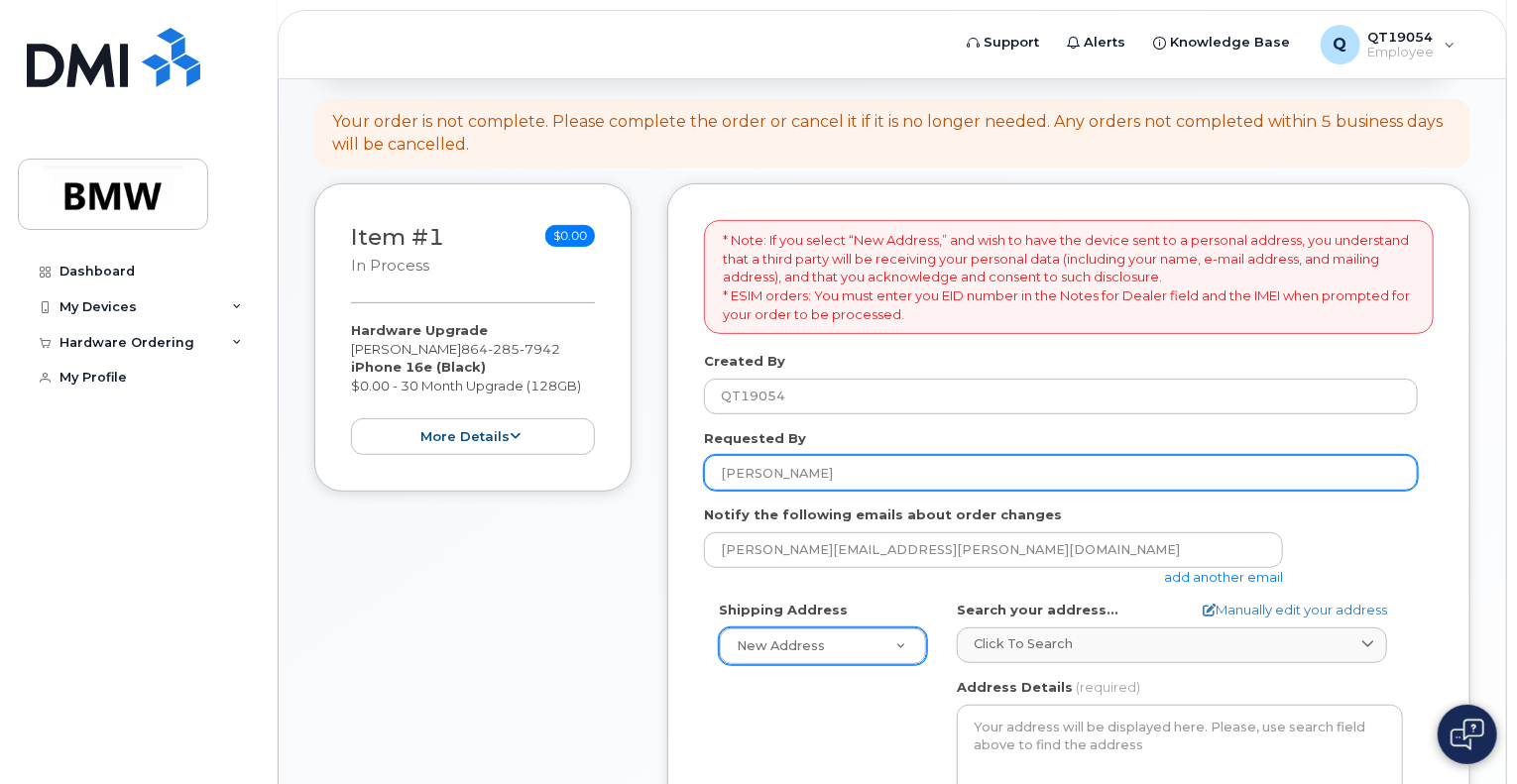 type on "James A. Bobo" 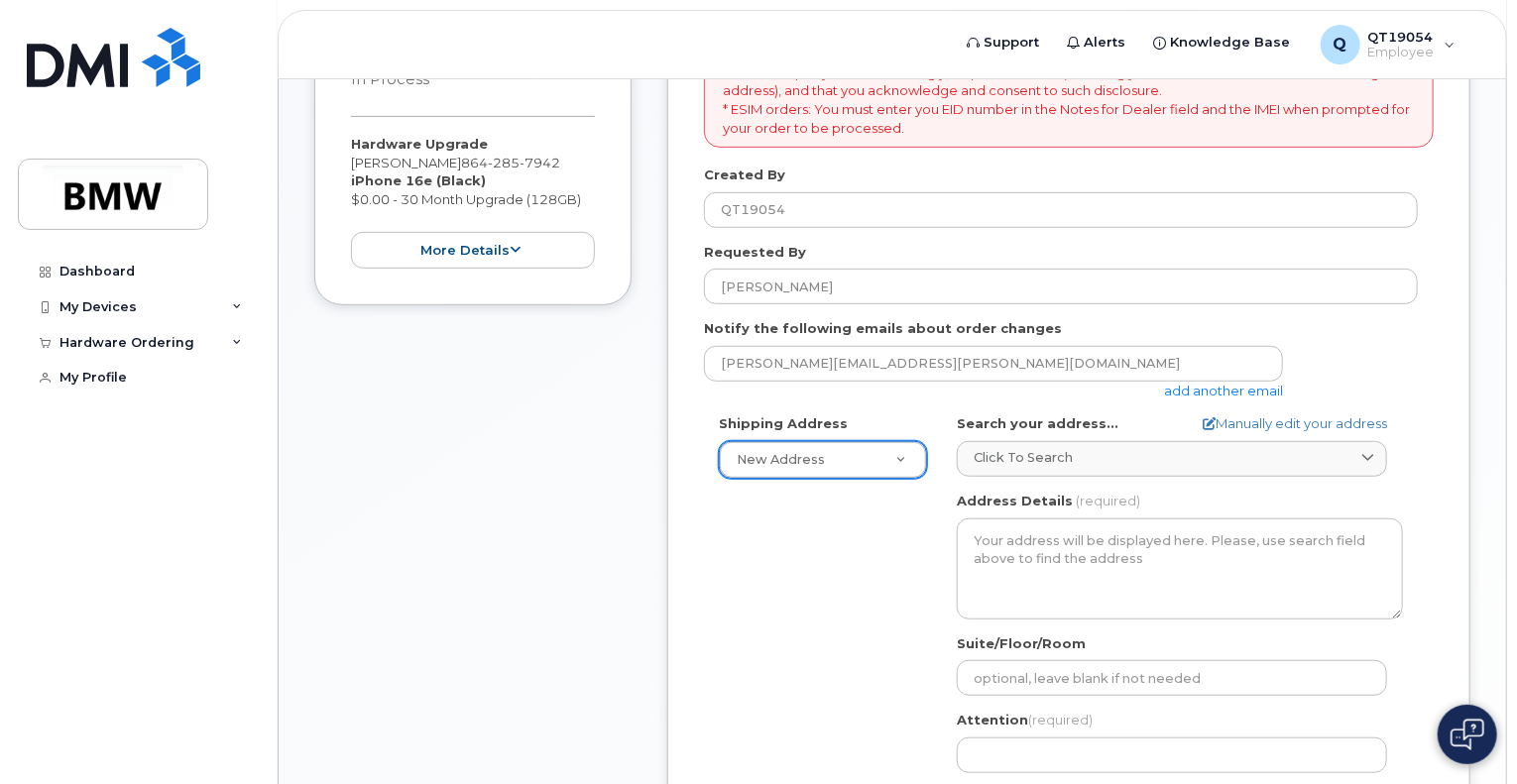 scroll, scrollTop: 396, scrollLeft: 0, axis: vertical 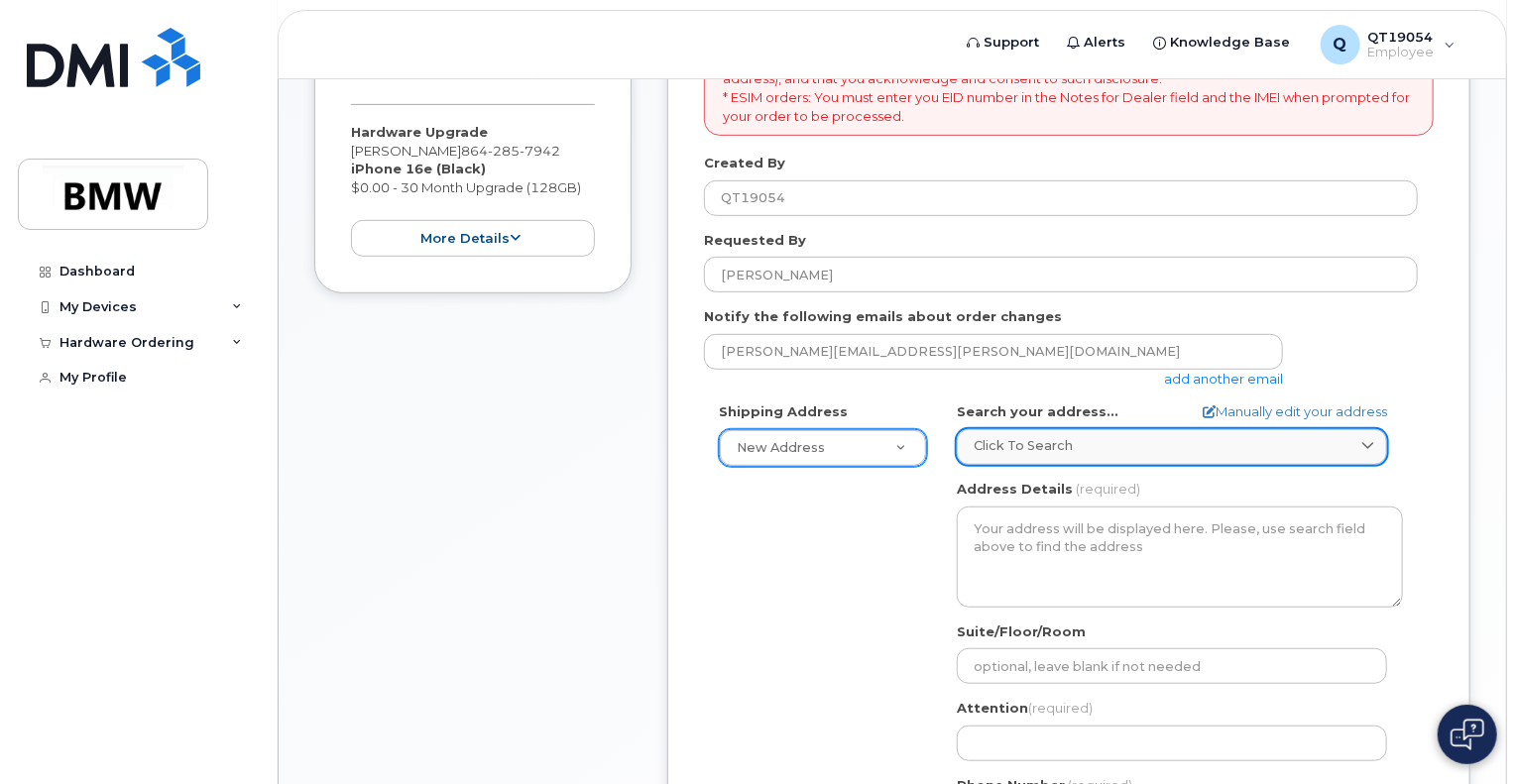 click on "Click to search" 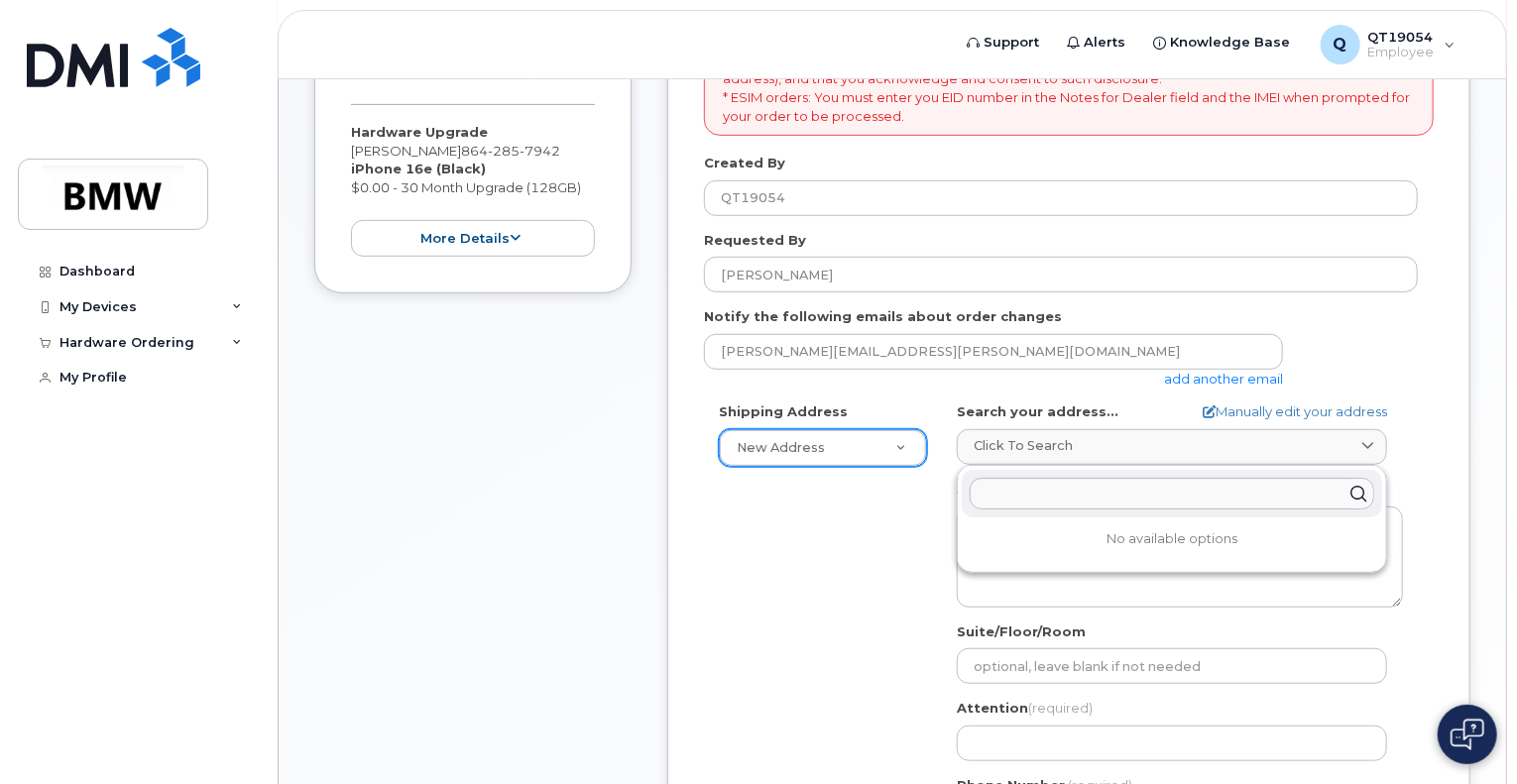 click on "Shipping Address
New Address     New Address BMW MC Plant BMW North America Financial Services ITRC
AB
Search your address...
Manually edit your address
Click to search No available options
Address Line
(required)
Lookup your address
State
(required)
Alabama
Alaska
American Samoa
Arizona
Arkansas
California
Colorado
Connecticut
Delaware
District of Columbia
Florida
Georgia
Guam
Hawaii
Idaho
Illinois
Indiana
Iowa
Kansas
Kentucky
Louisiana
Maine
Maryland
Massachusetts
Michigan
Minnesota
Mississippi
Missouri
Montana
Nebraska
Nevada
New Hampshire
New Jersey
New Mexico
New York
North Carolina
North Dakota
Ohio
Oklahoma
Oregon
Pennsylvania
Puerto Rico
Rhode Island
South Carolina
South Dakota
Tennessee
Texas
Utah
Vermont
Virginia
Virgin Islands
Washington
West Virginia
Wisconsin
Wyoming
City
(required)
AB, USA" 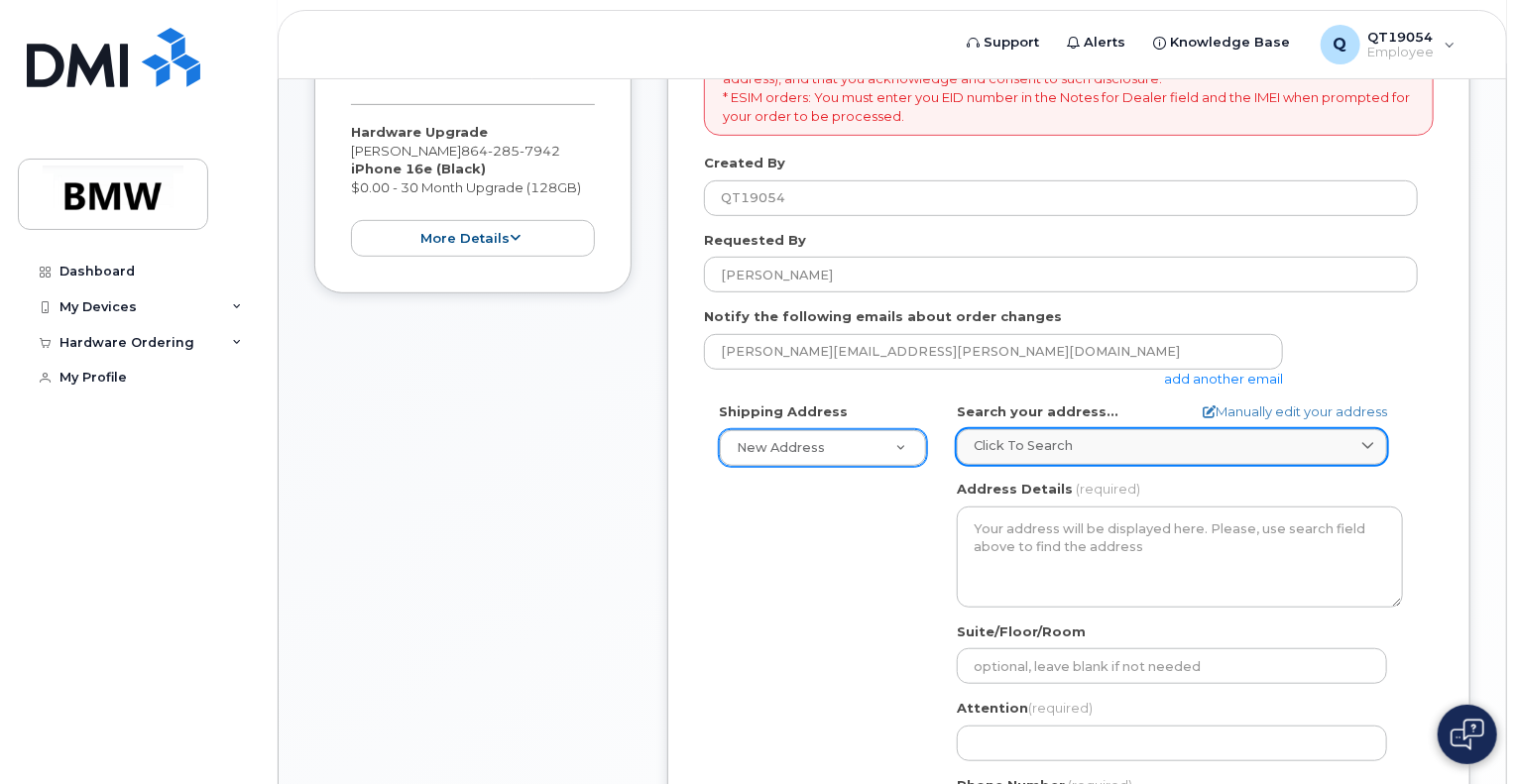 click on "Click to search" 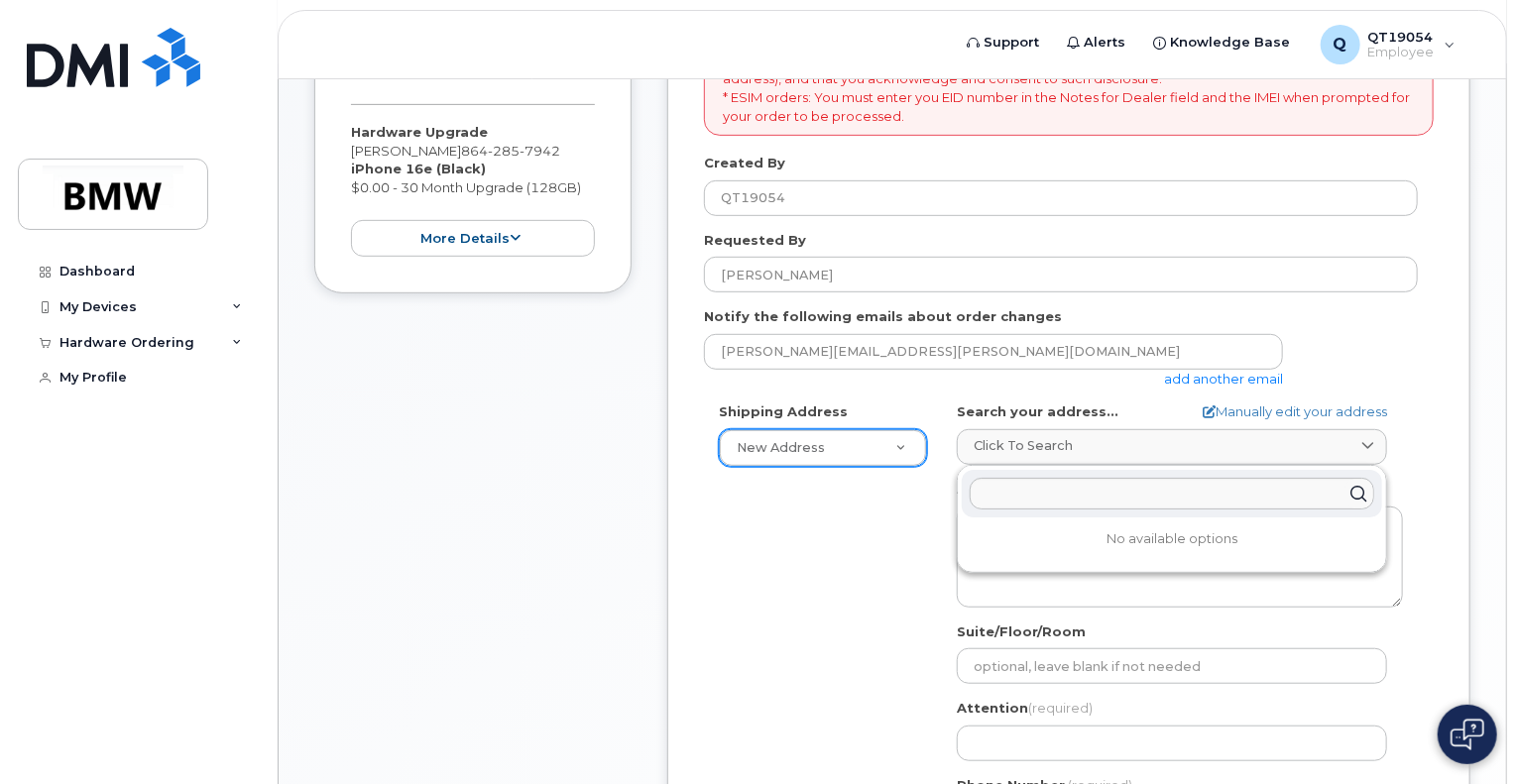 click on "Shipping Address
New Address     New Address BMW MC Plant BMW North America Financial Services ITRC
AB
Search your address...
Manually edit your address
Click to search No available options
Address Line
(required)
Lookup your address
State
(required)
Alabama
Alaska
American Samoa
Arizona
Arkansas
California
Colorado
Connecticut
Delaware
District of Columbia
Florida
Georgia
Guam
Hawaii
Idaho
Illinois
Indiana
Iowa
Kansas
Kentucky
Louisiana
Maine
Maryland
Massachusetts
Michigan
Minnesota
Mississippi
Missouri
Montana
Nebraska
Nevada
New Hampshire
New Jersey
New Mexico
New York
North Carolina
North Dakota
Ohio
Oklahoma
Oregon
Pennsylvania
Puerto Rico
Rhode Island
South Carolina
South Dakota
Tennessee
Texas
Utah
Vermont
Virginia
Virgin Islands
Washington
West Virginia
Wisconsin
Wyoming
City
(required)
AB, USA" 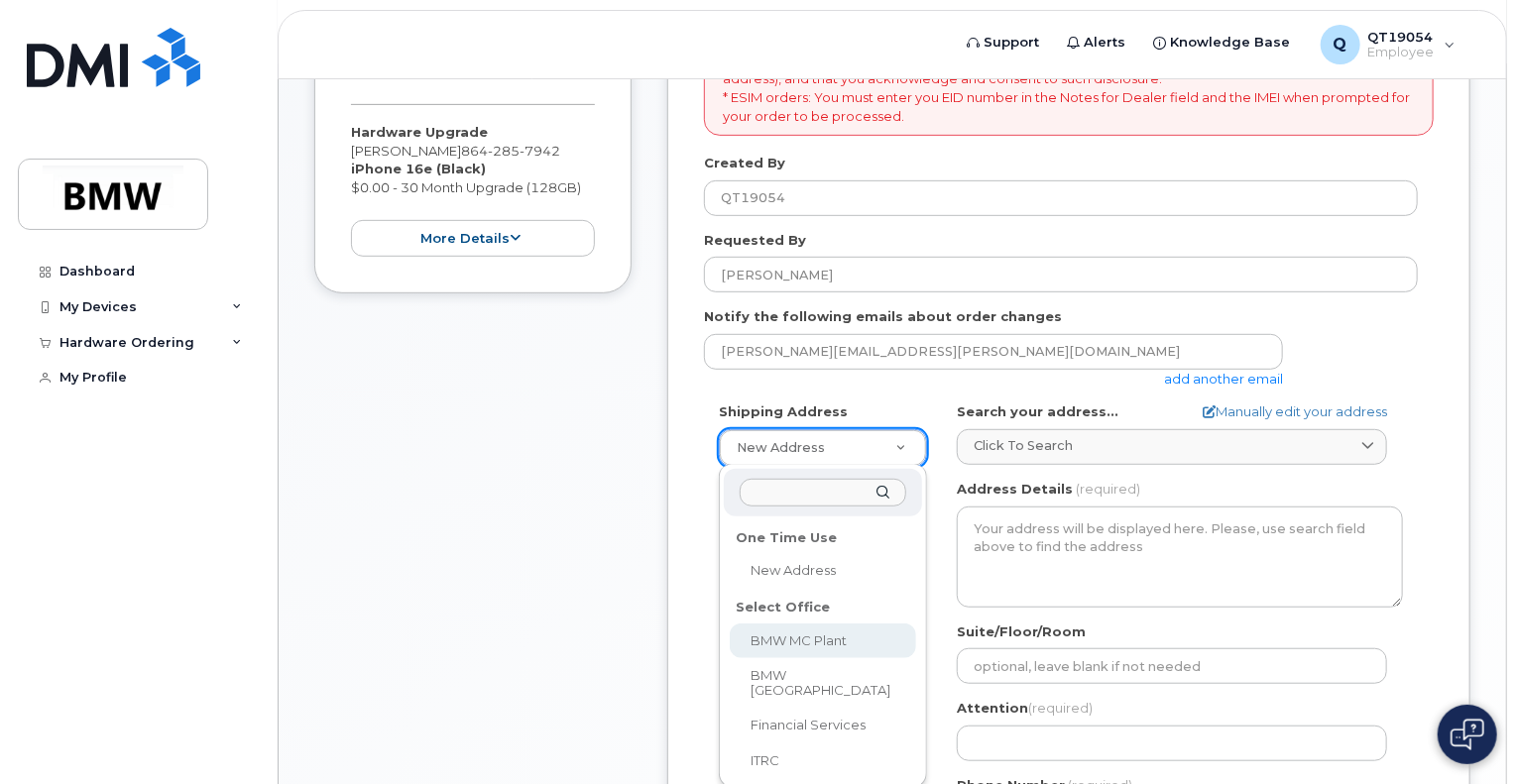 select 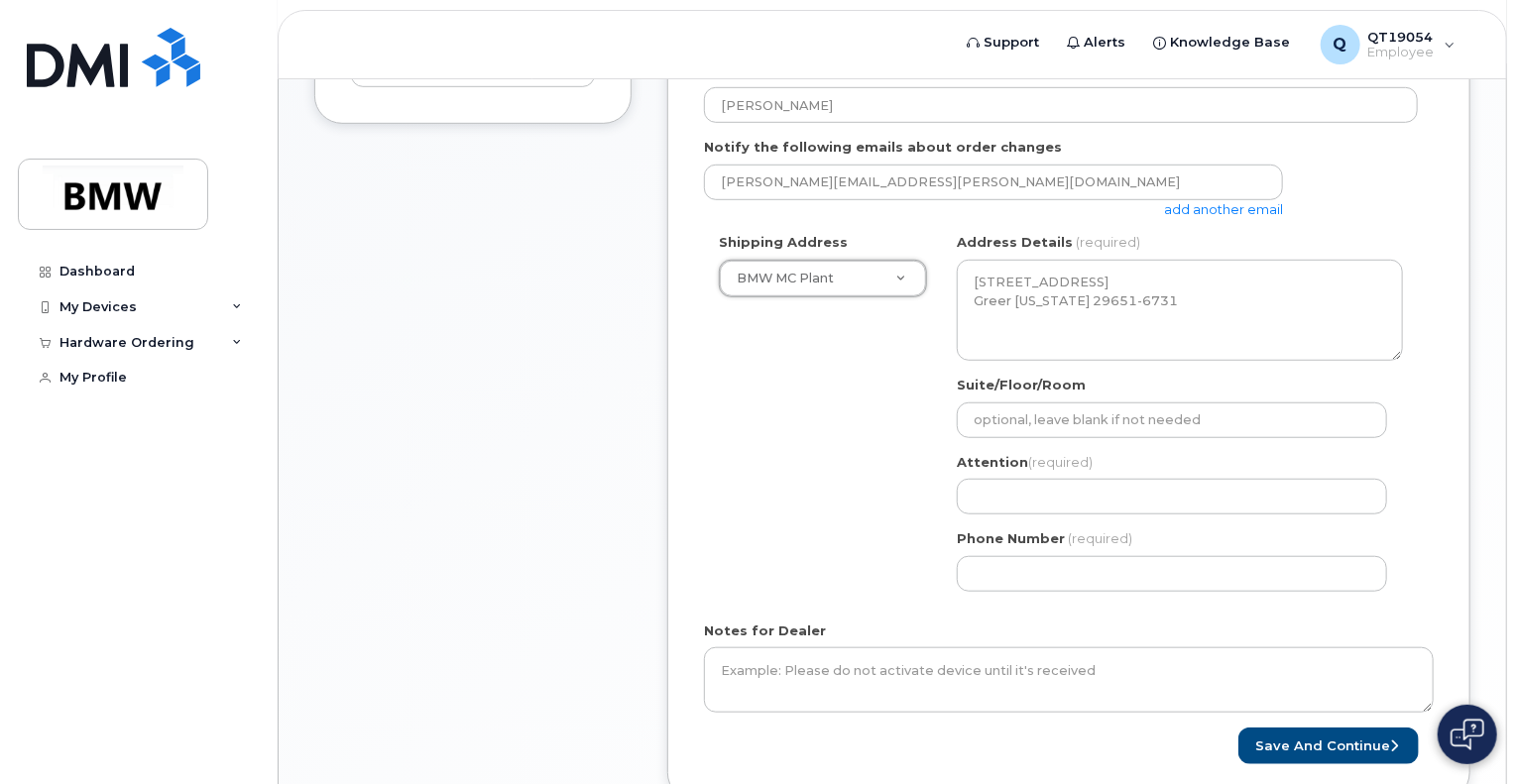 scroll, scrollTop: 595, scrollLeft: 0, axis: vertical 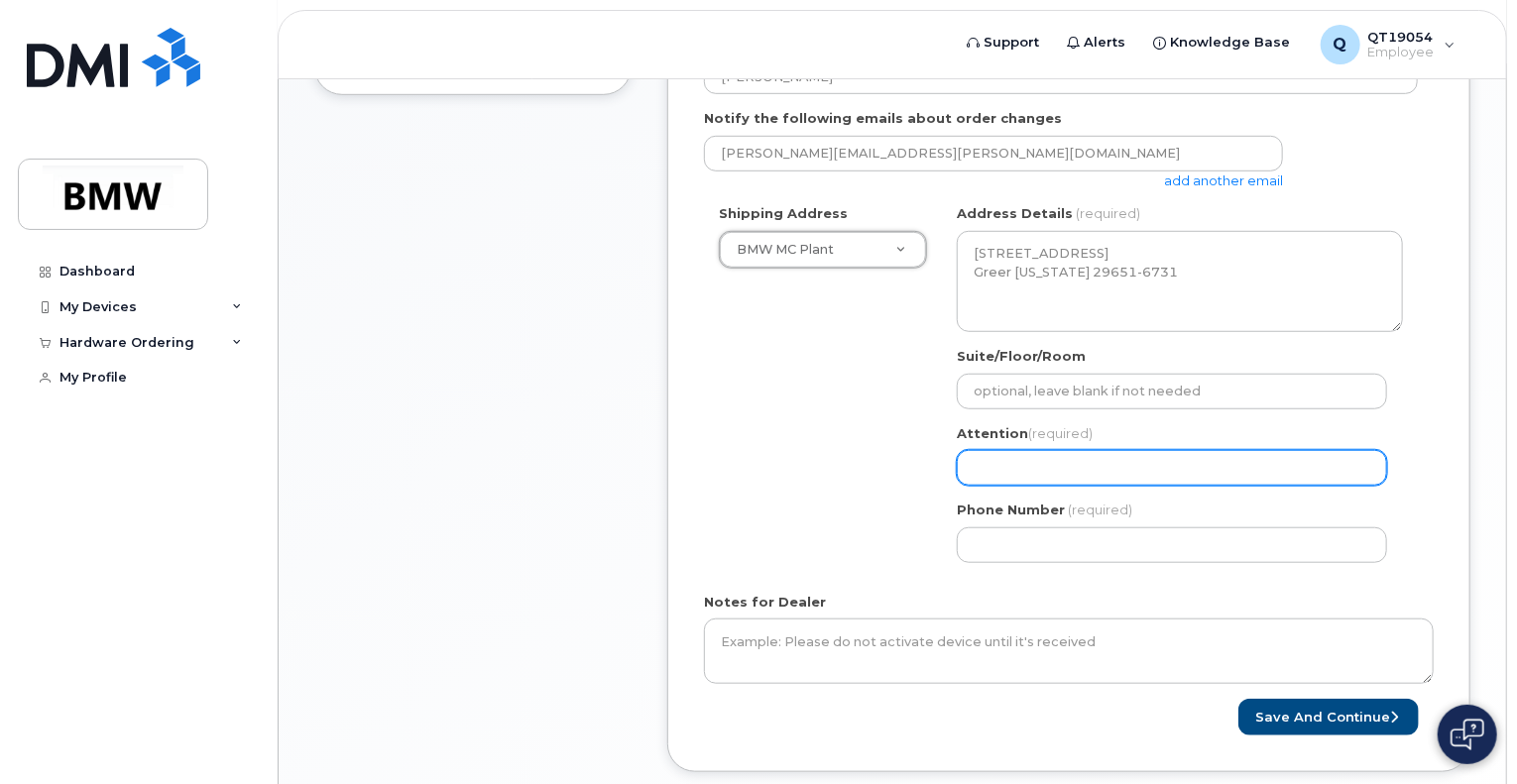 click on "Attention
(required)" 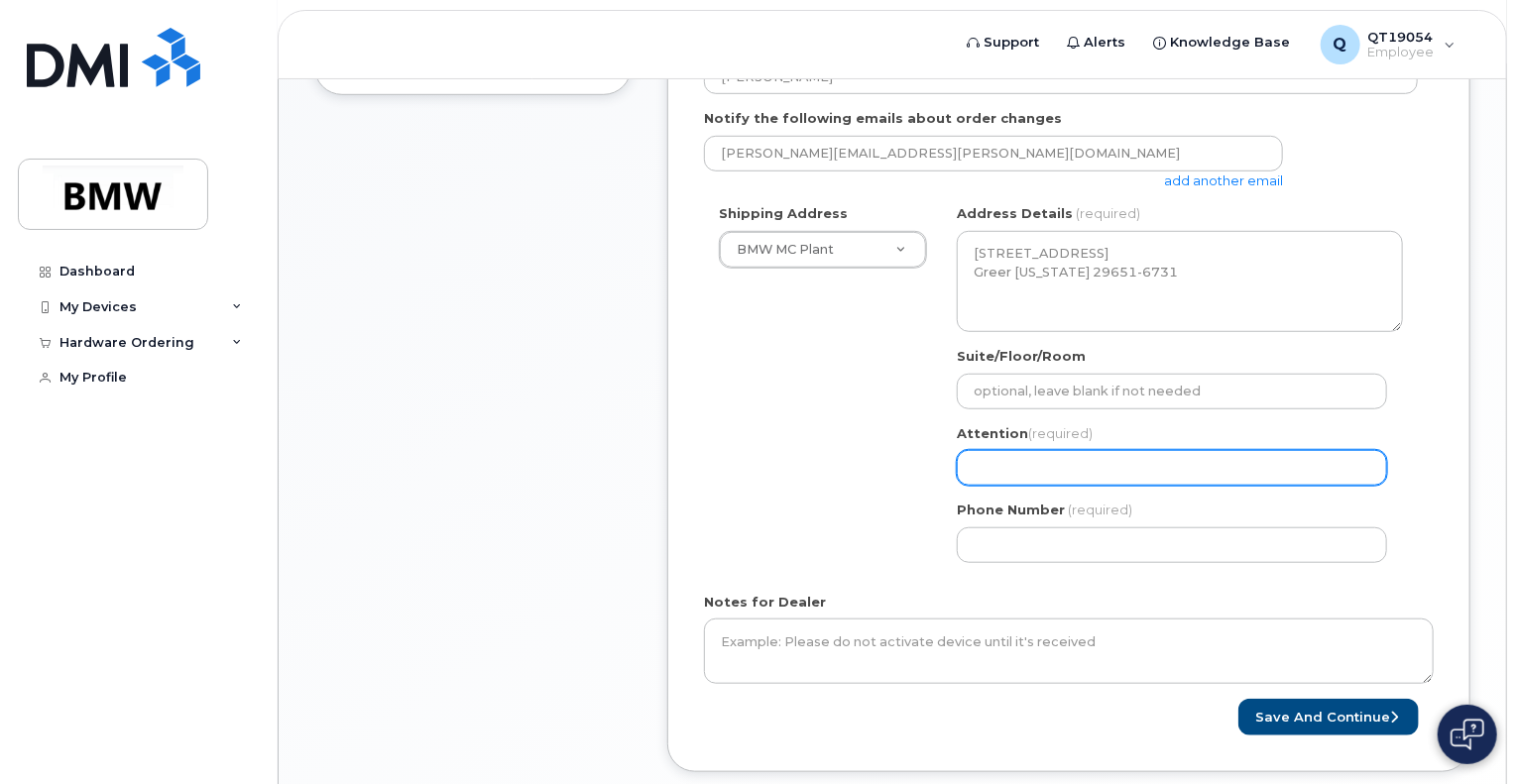 select 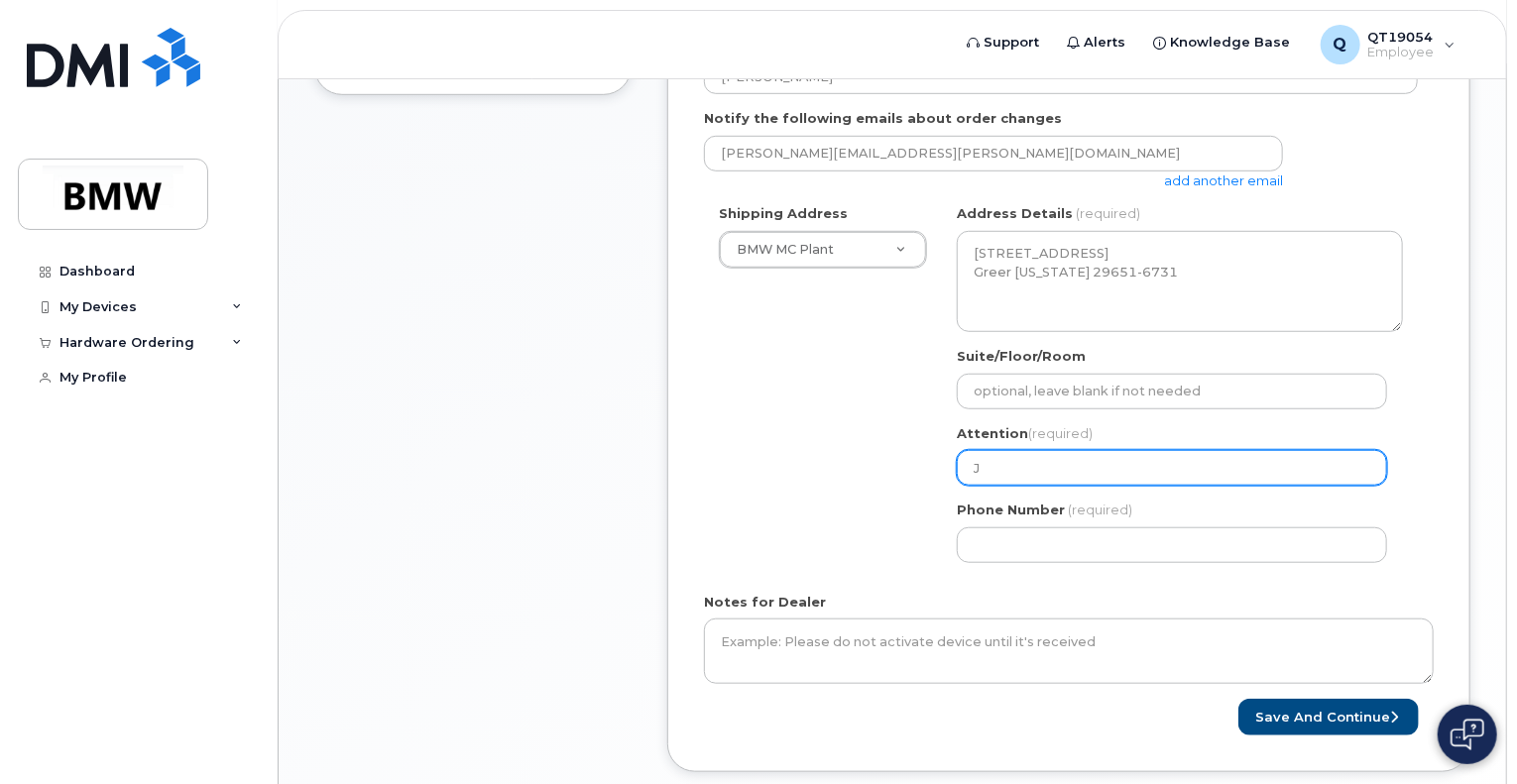 select 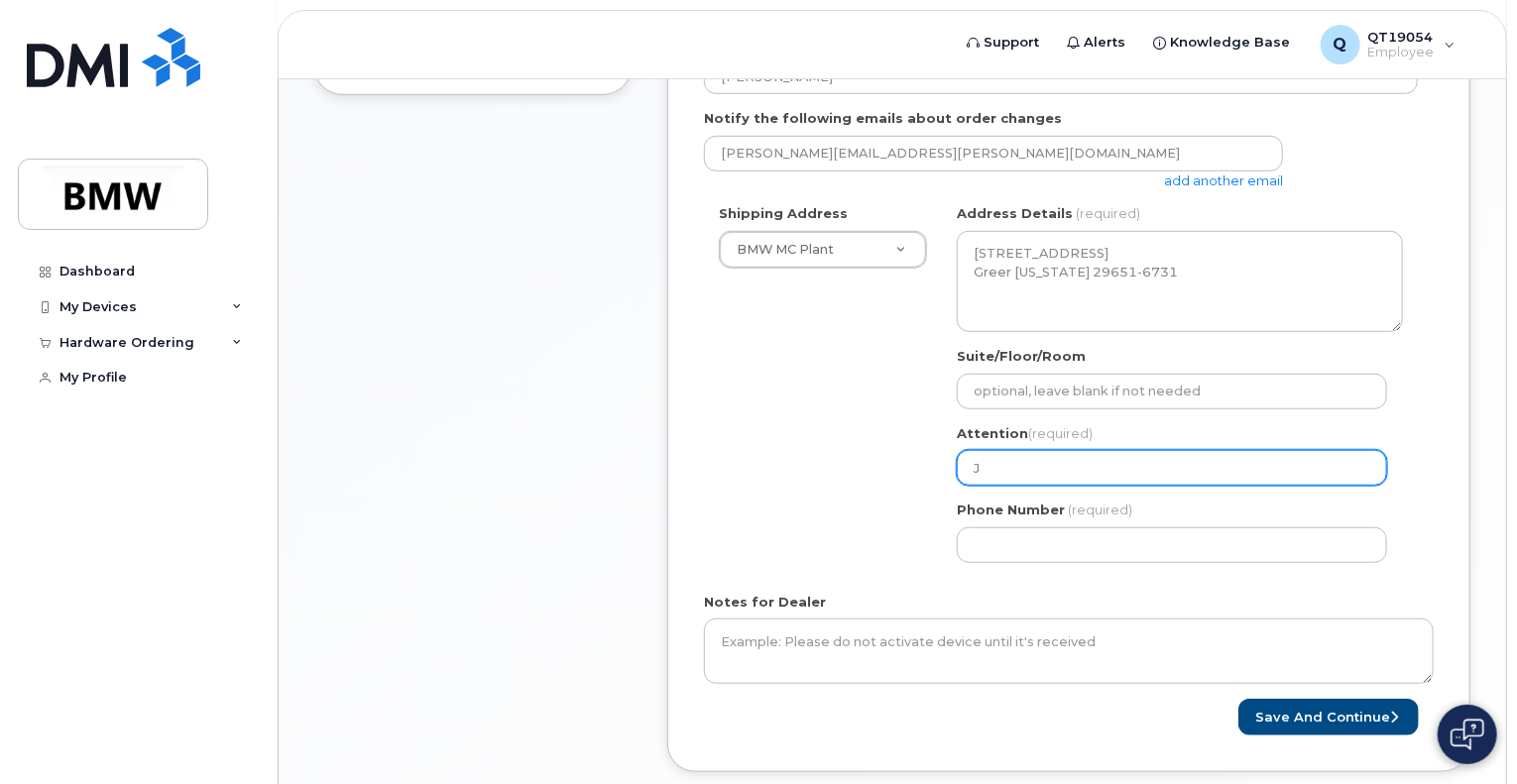 type on "Ja" 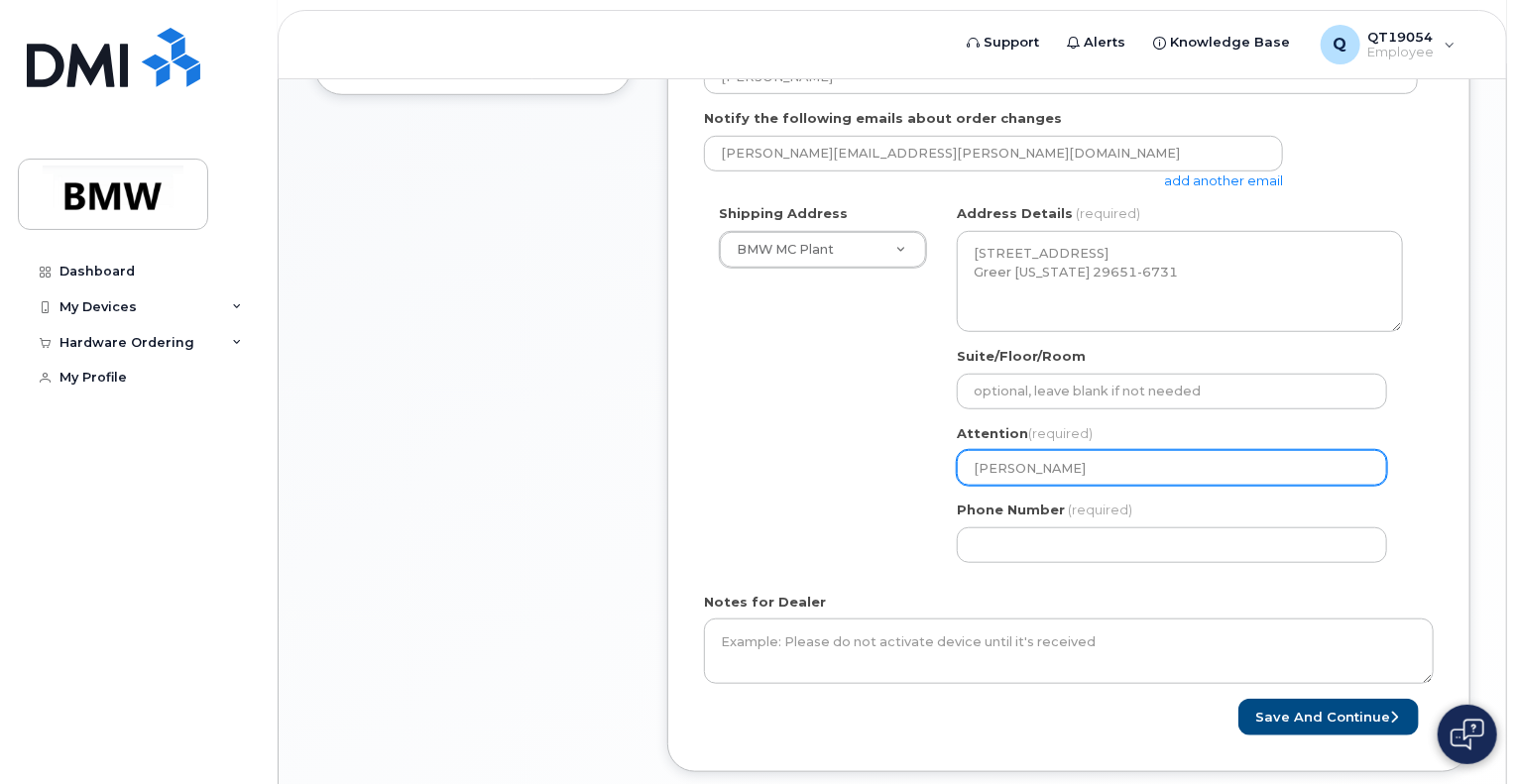 select 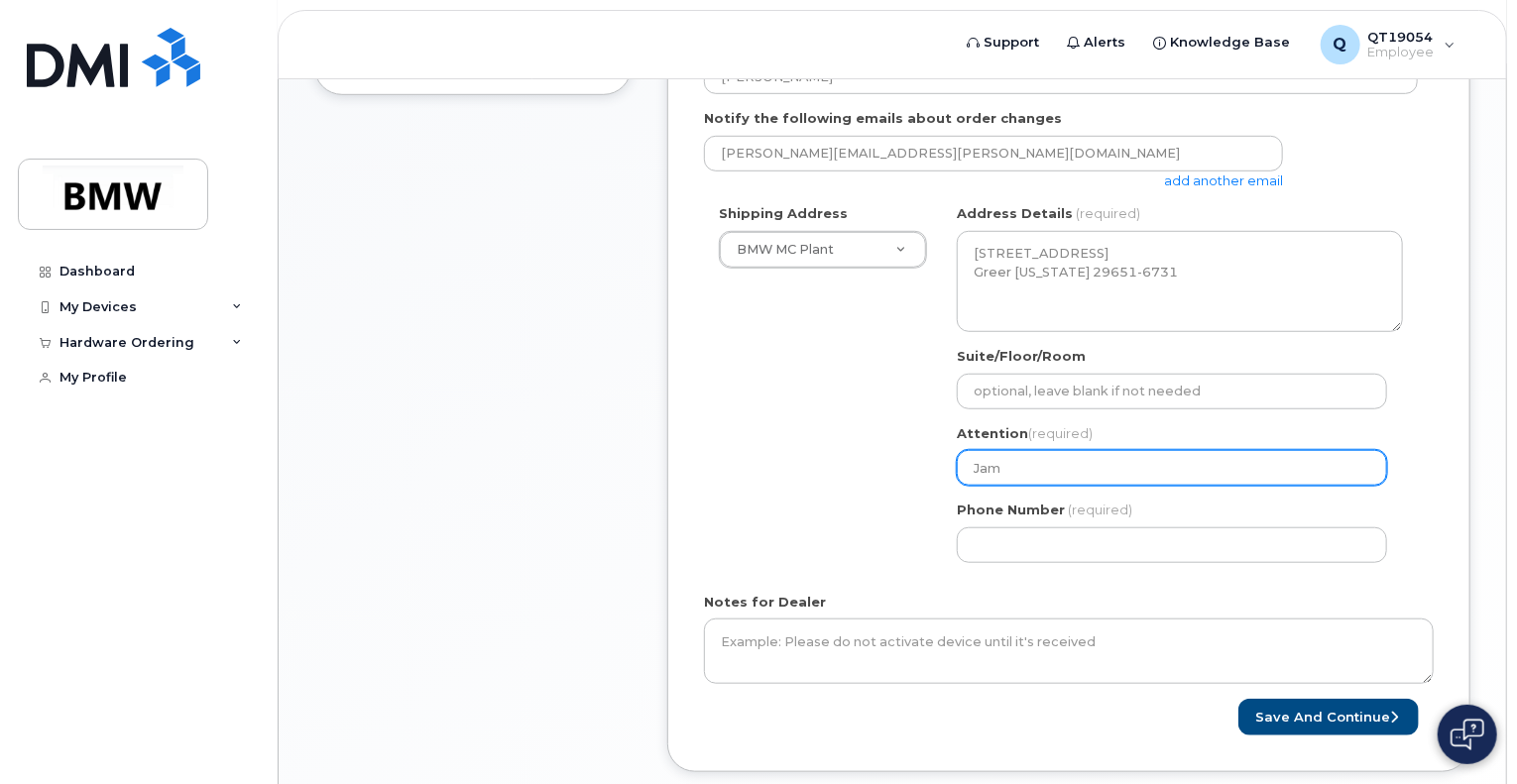 select 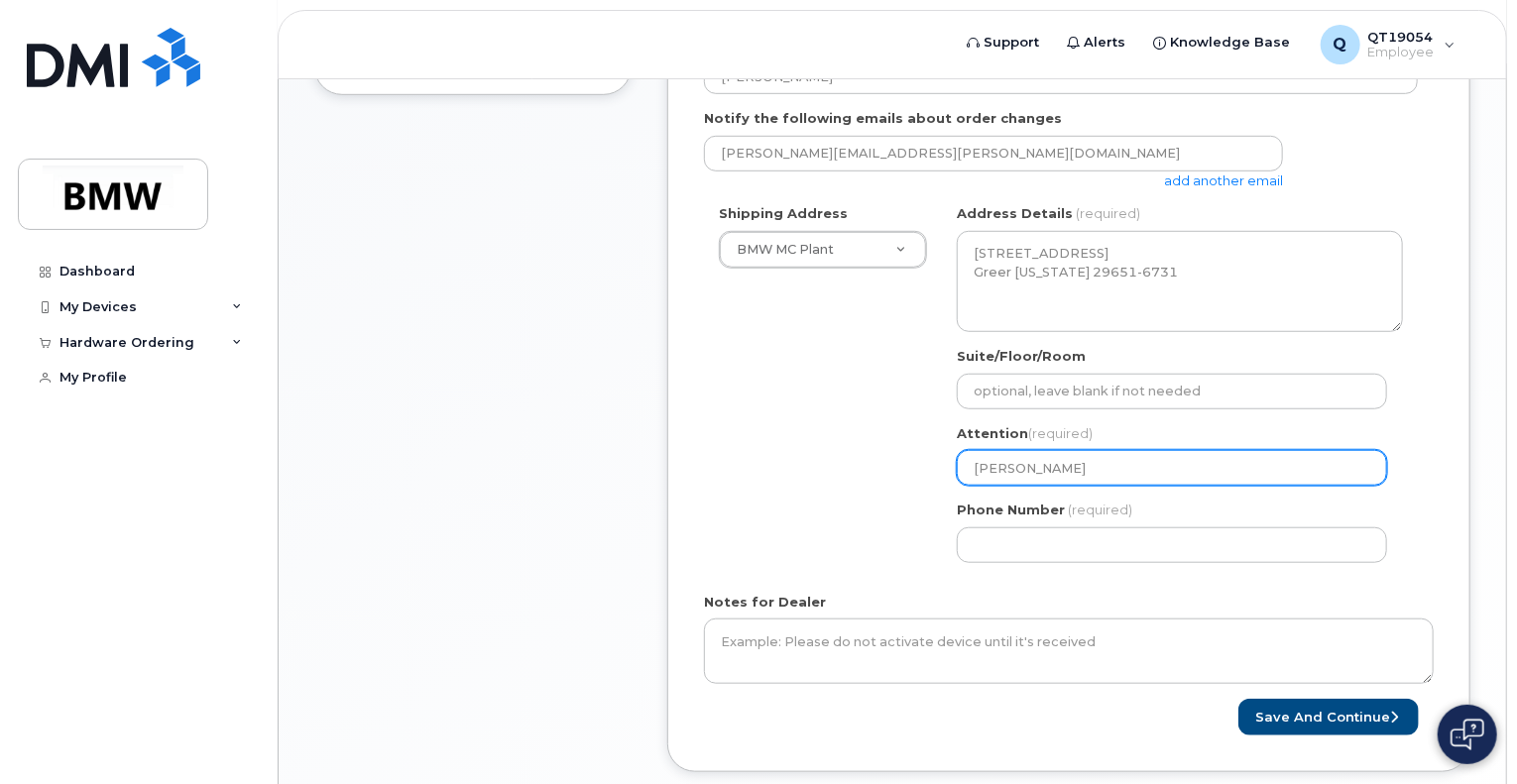 select 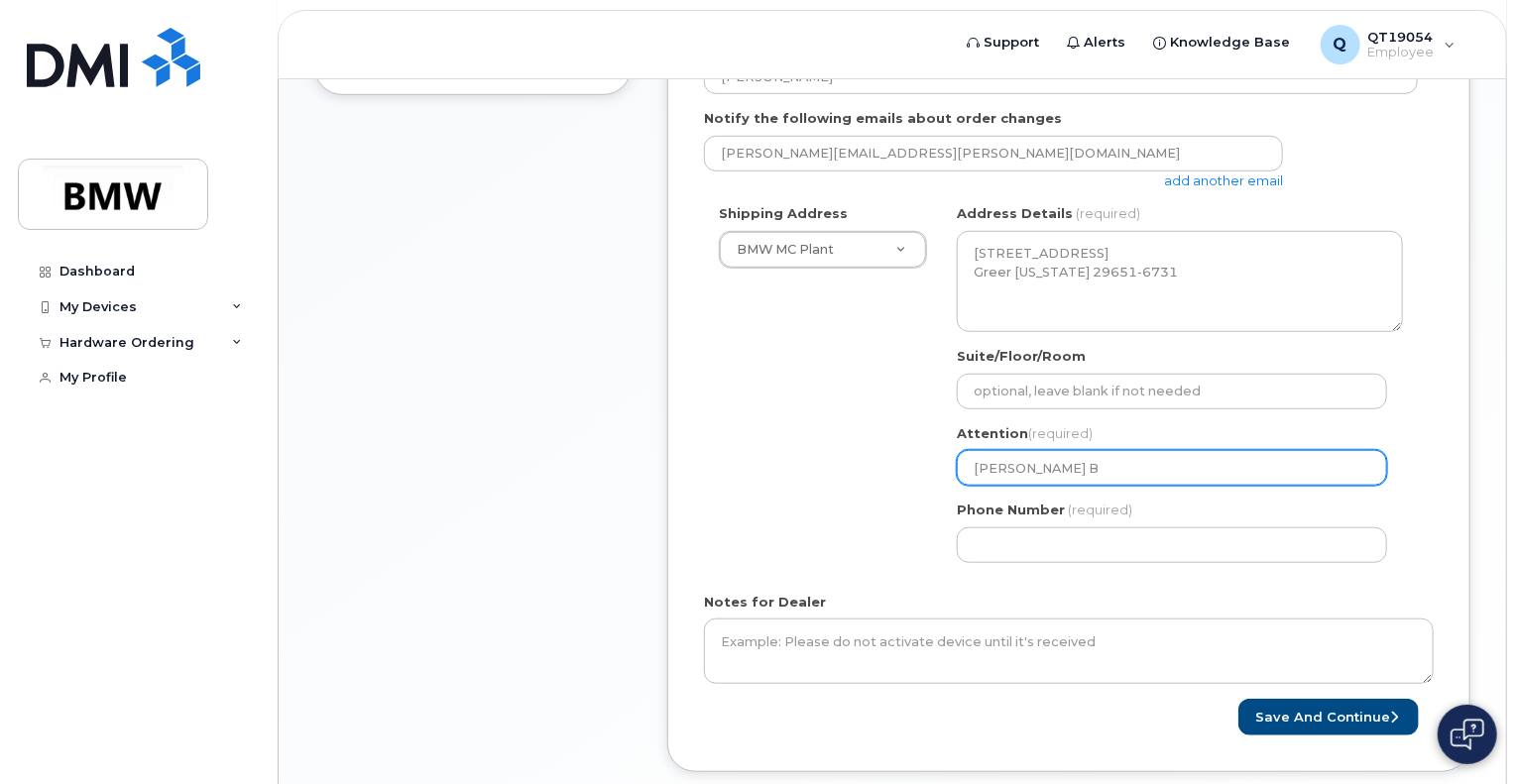 select 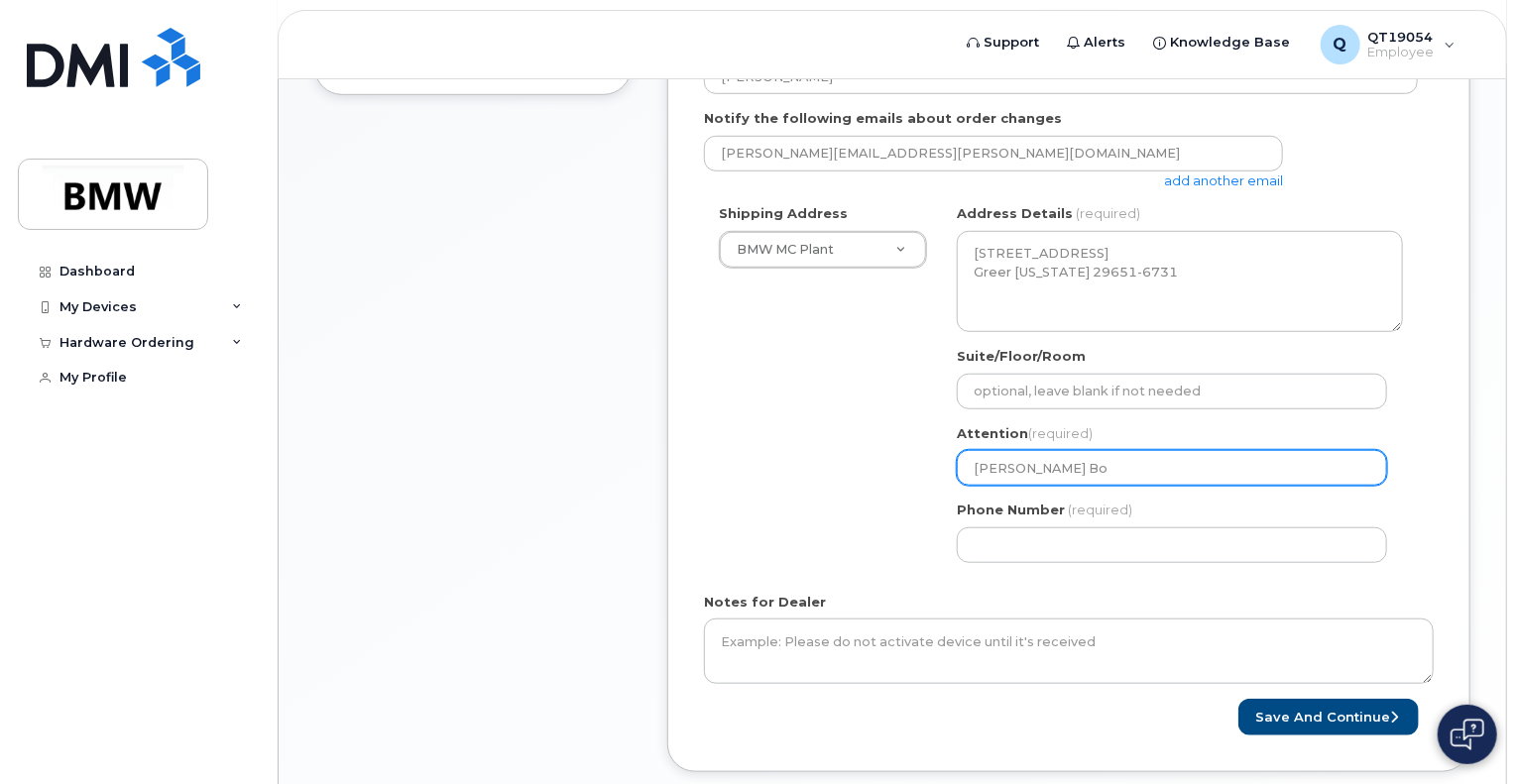 select 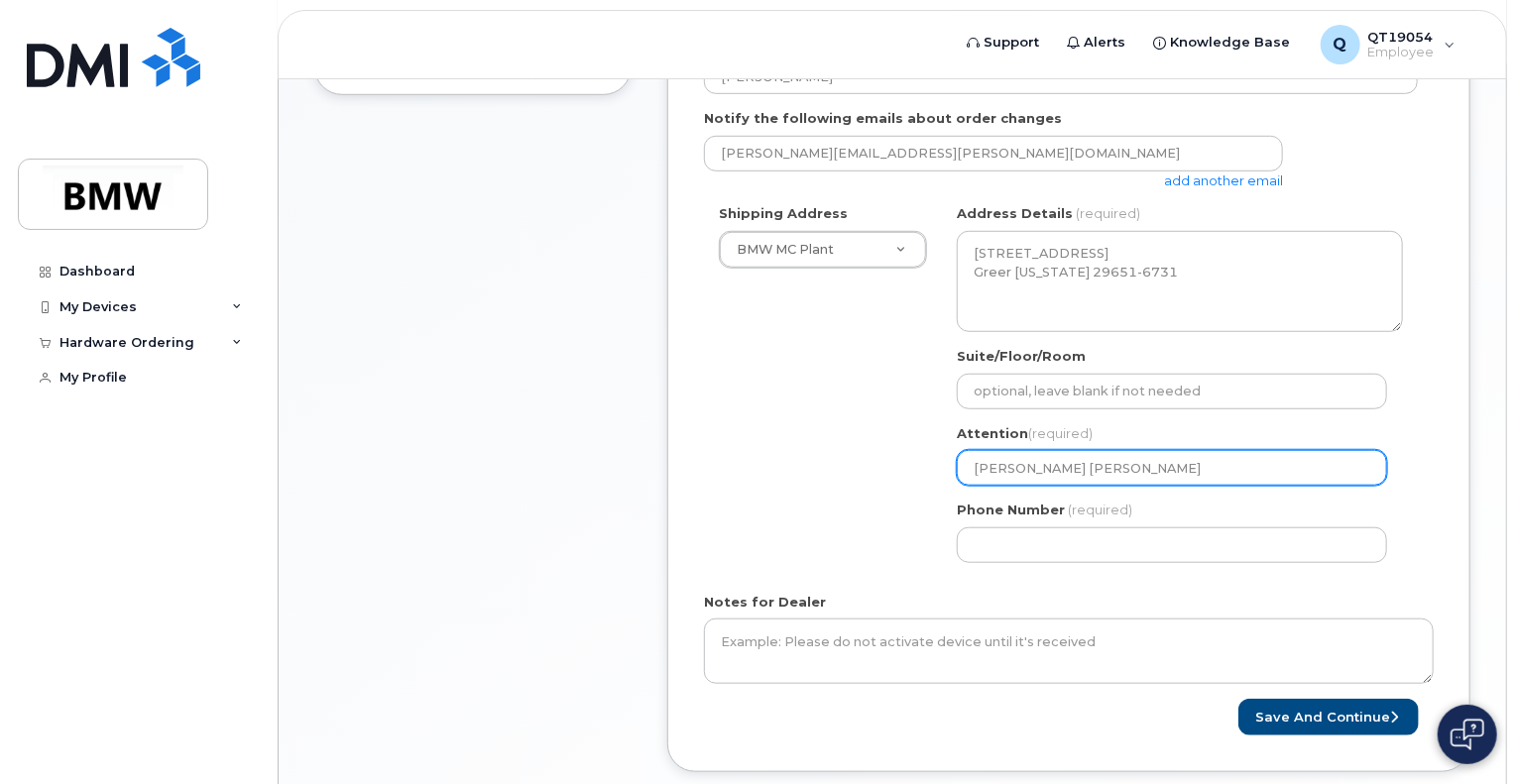 select 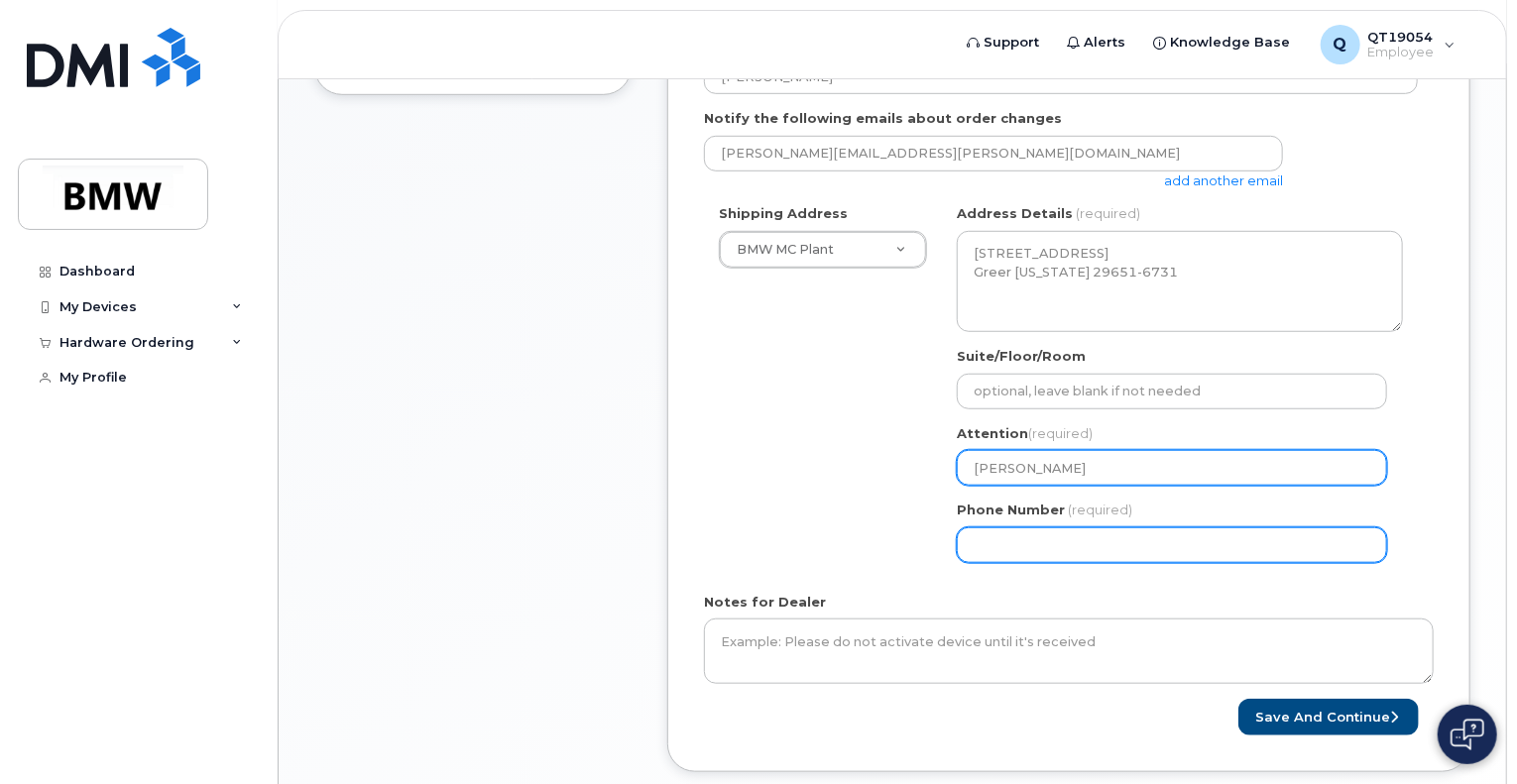 type on "James A. Bobo" 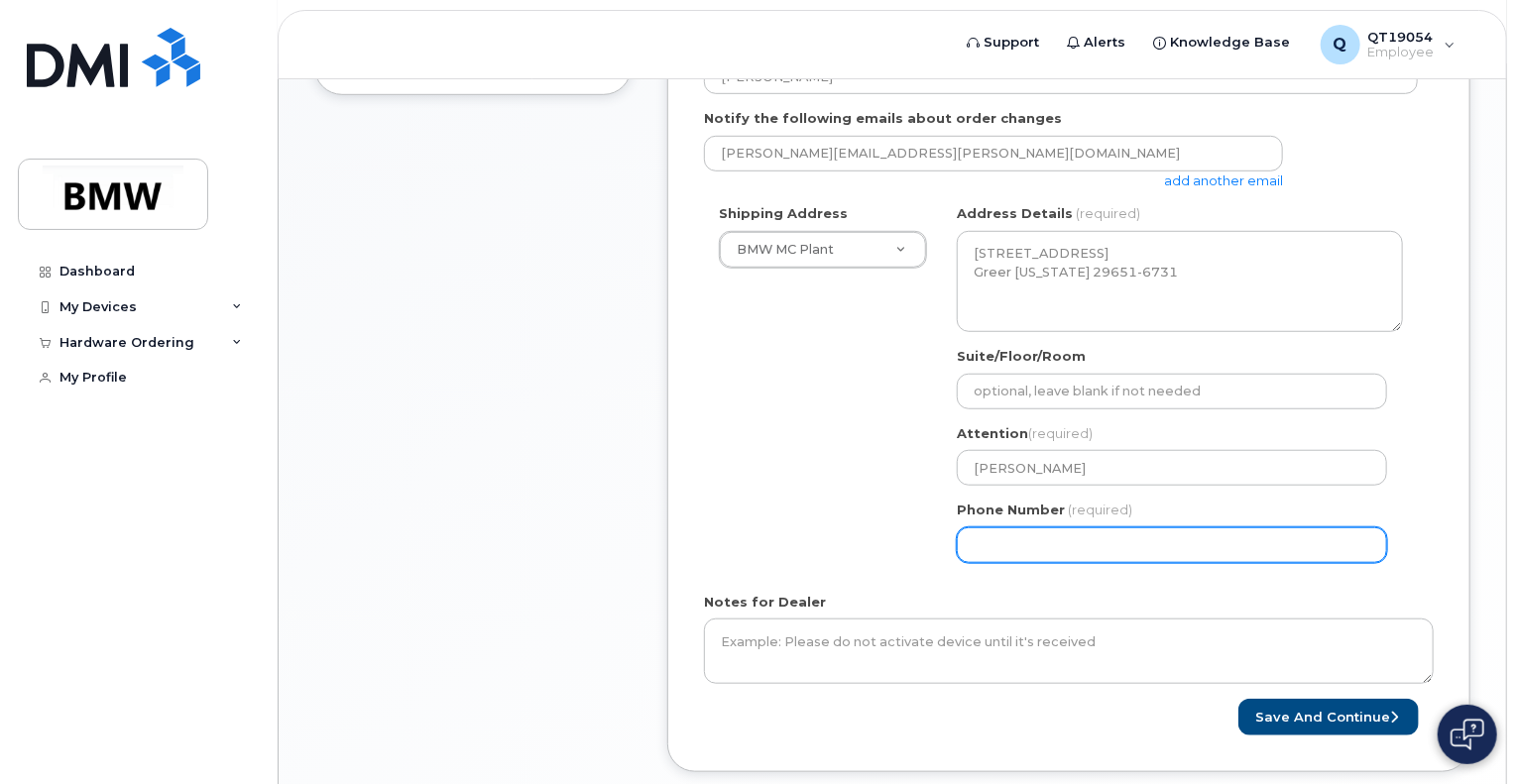 click on "Phone Number" 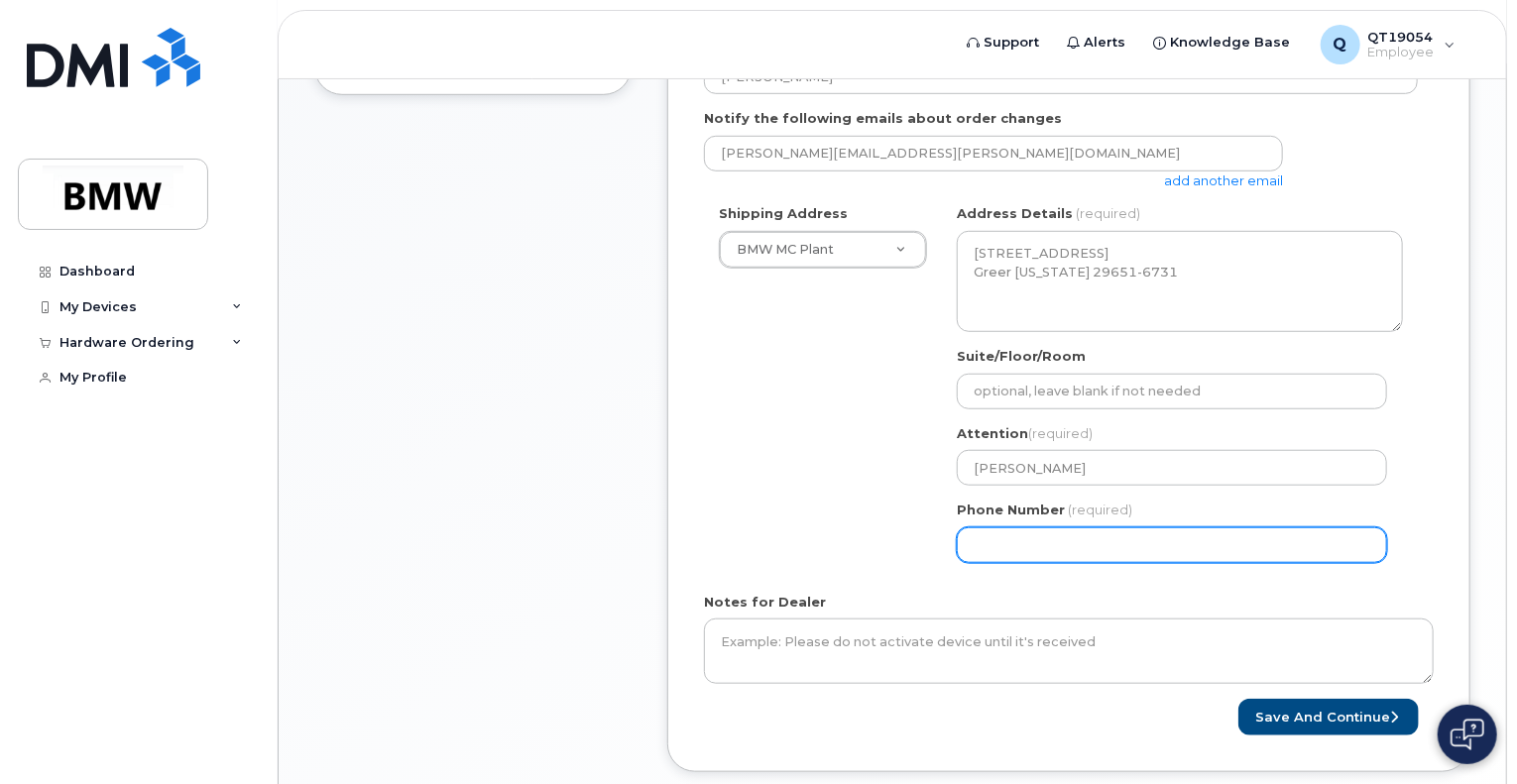 select 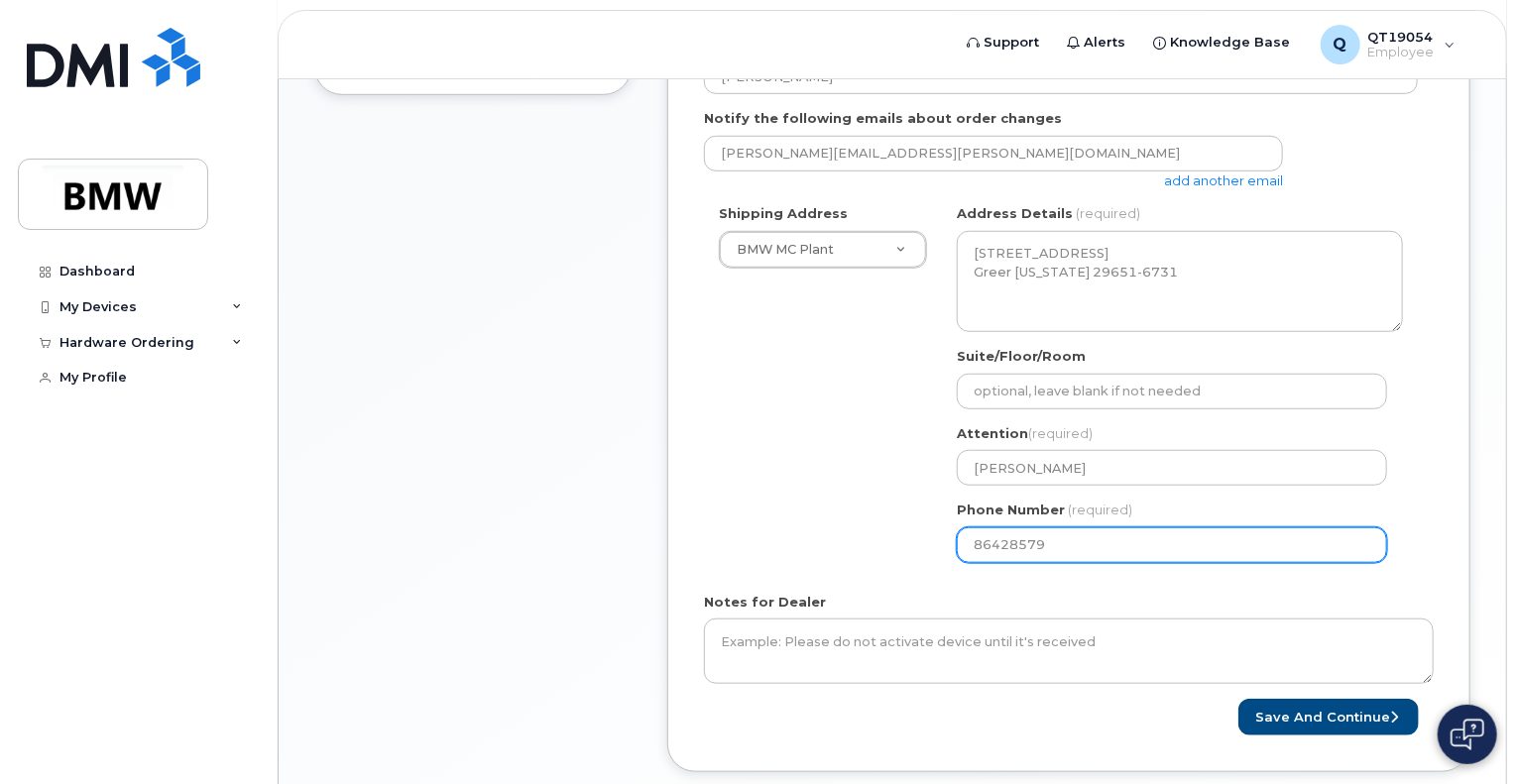 type on "864285794" 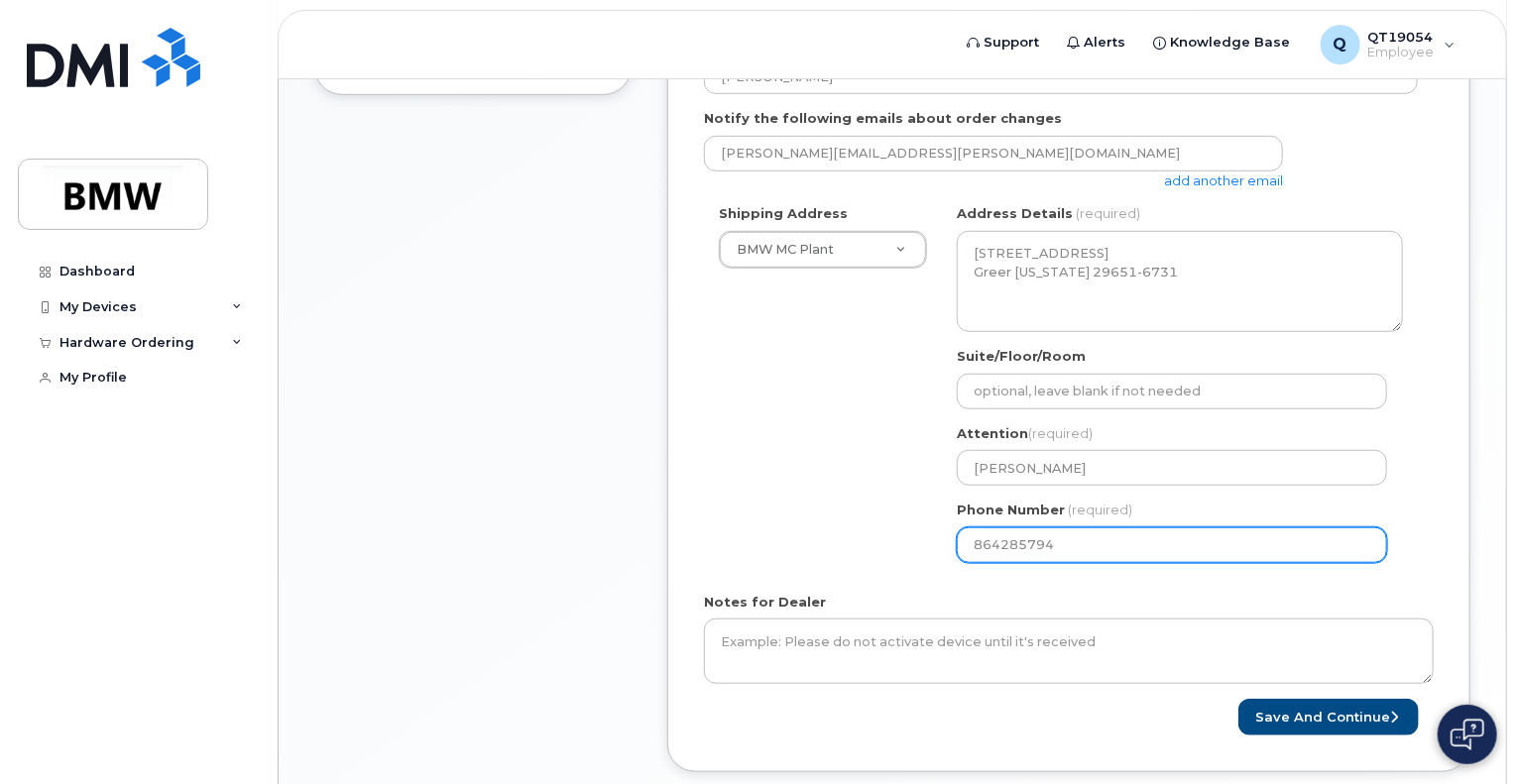 select 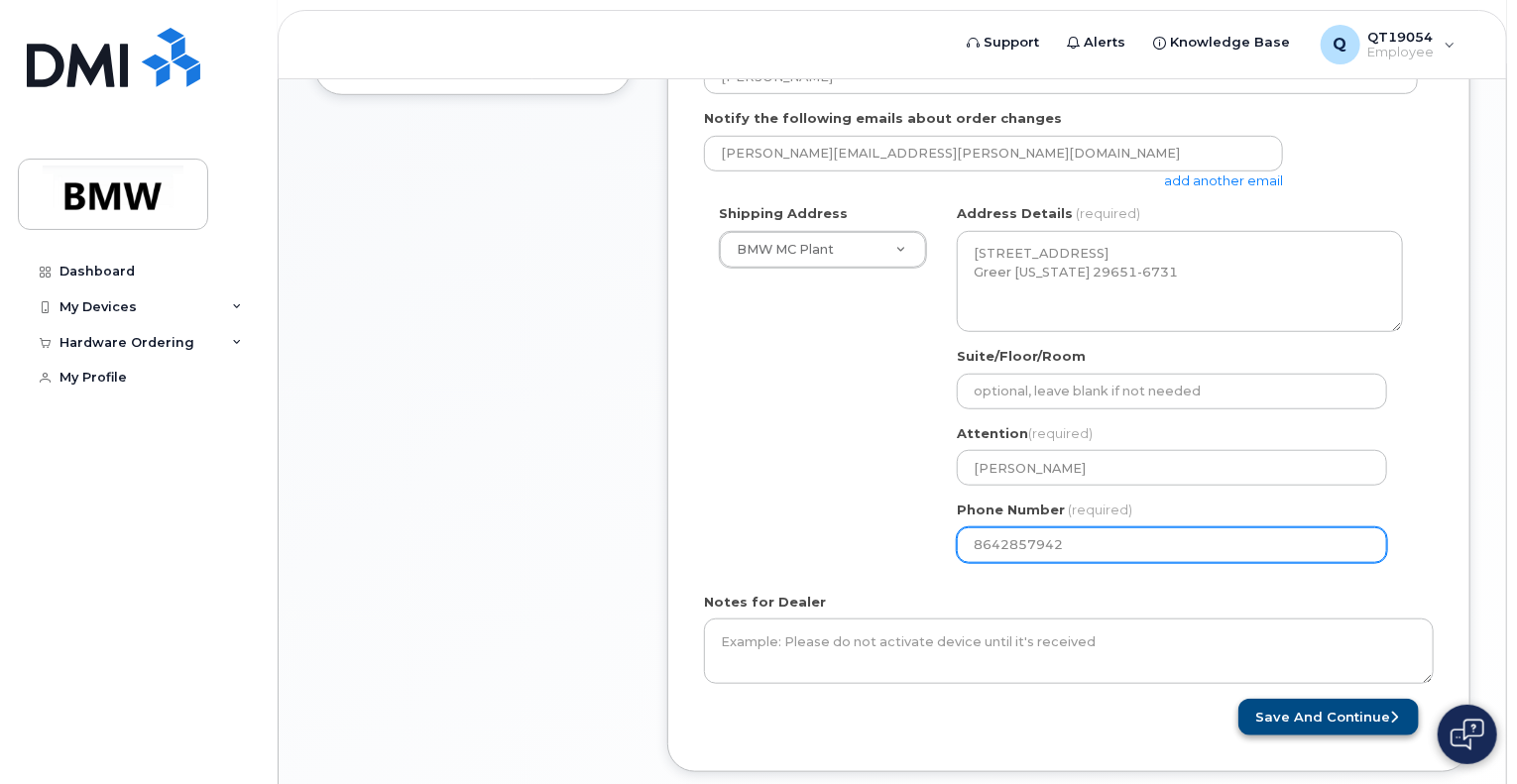 type on "8642857942" 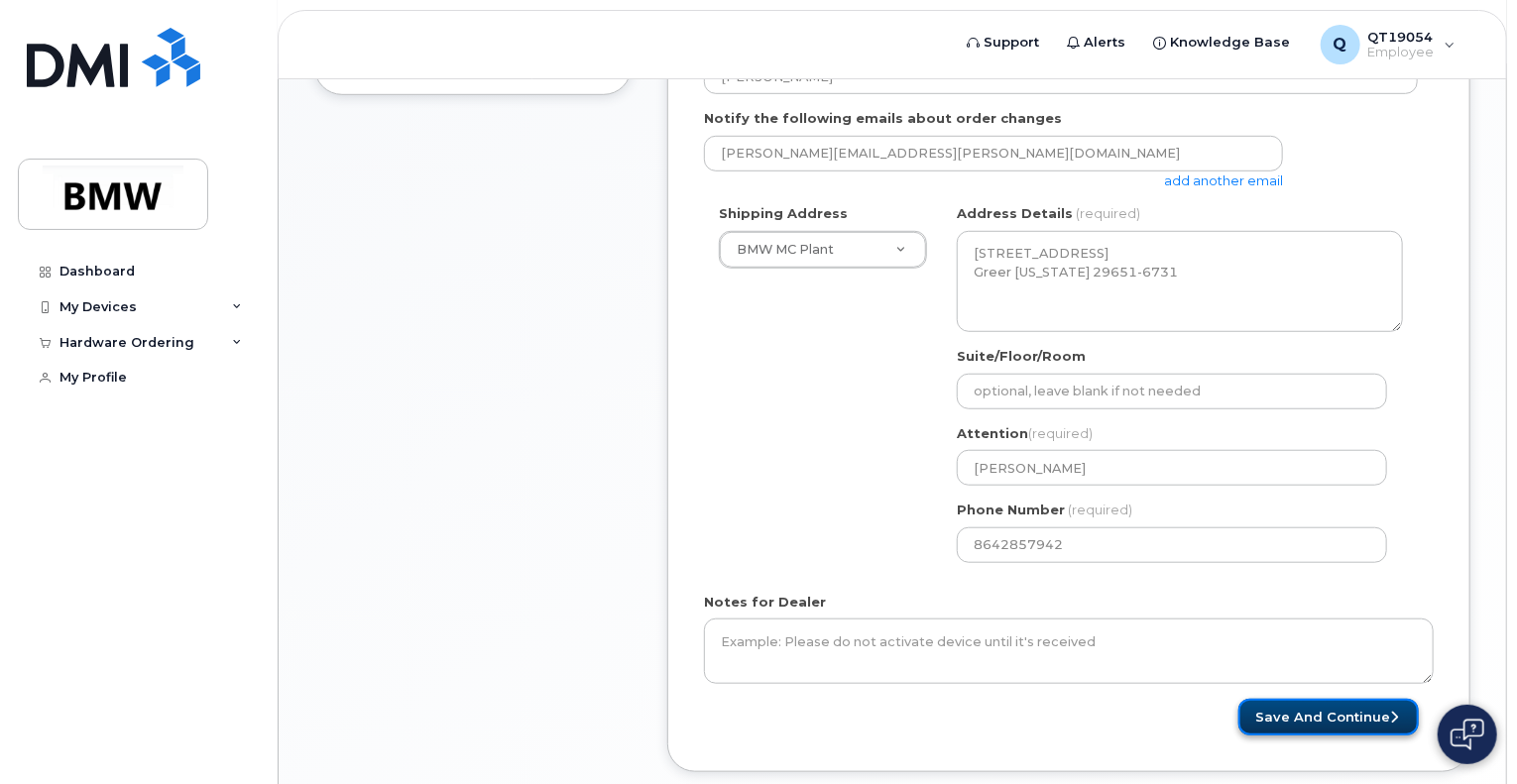 click on "Save and Continue" 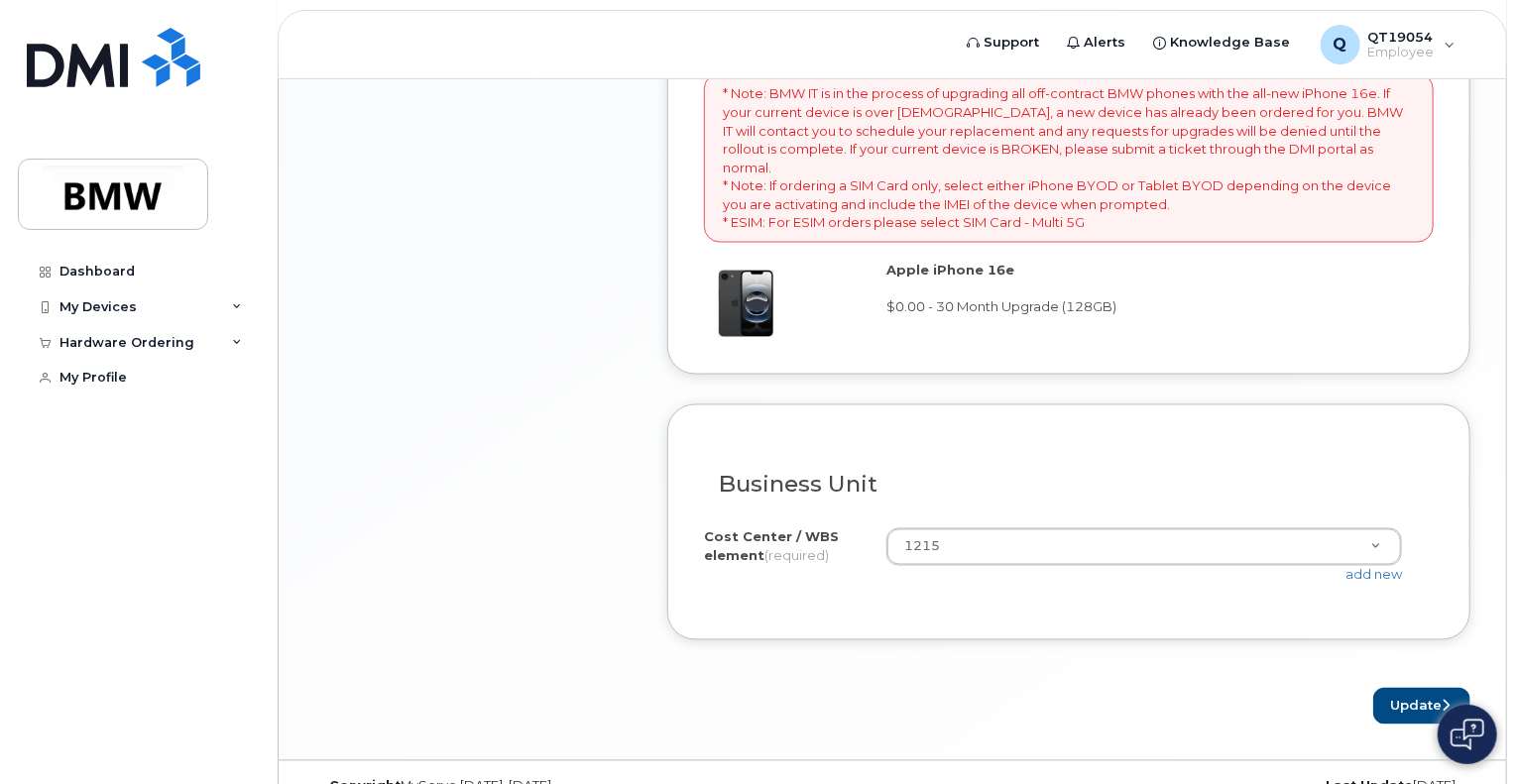 scroll, scrollTop: 1526, scrollLeft: 0, axis: vertical 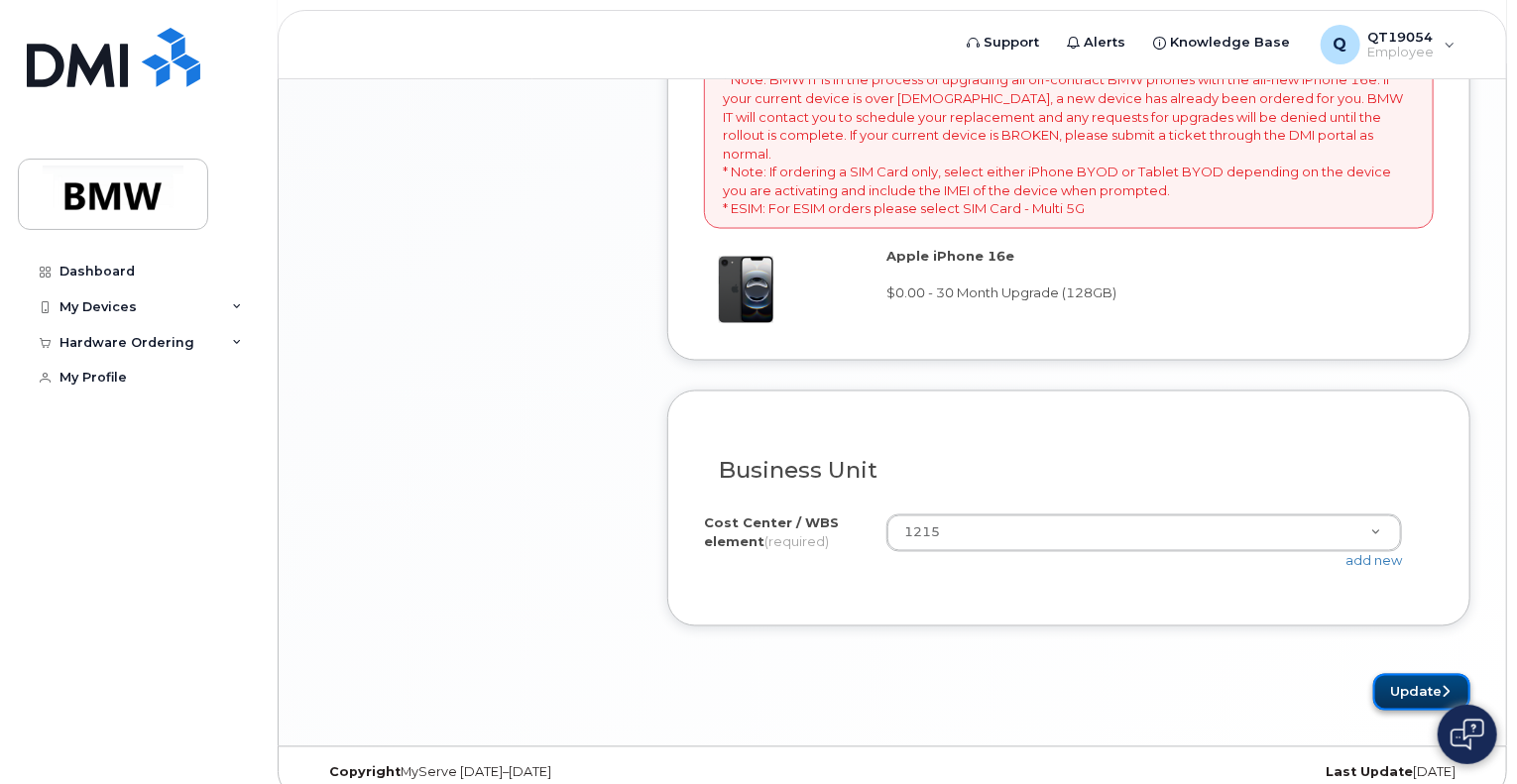 click on "Update" 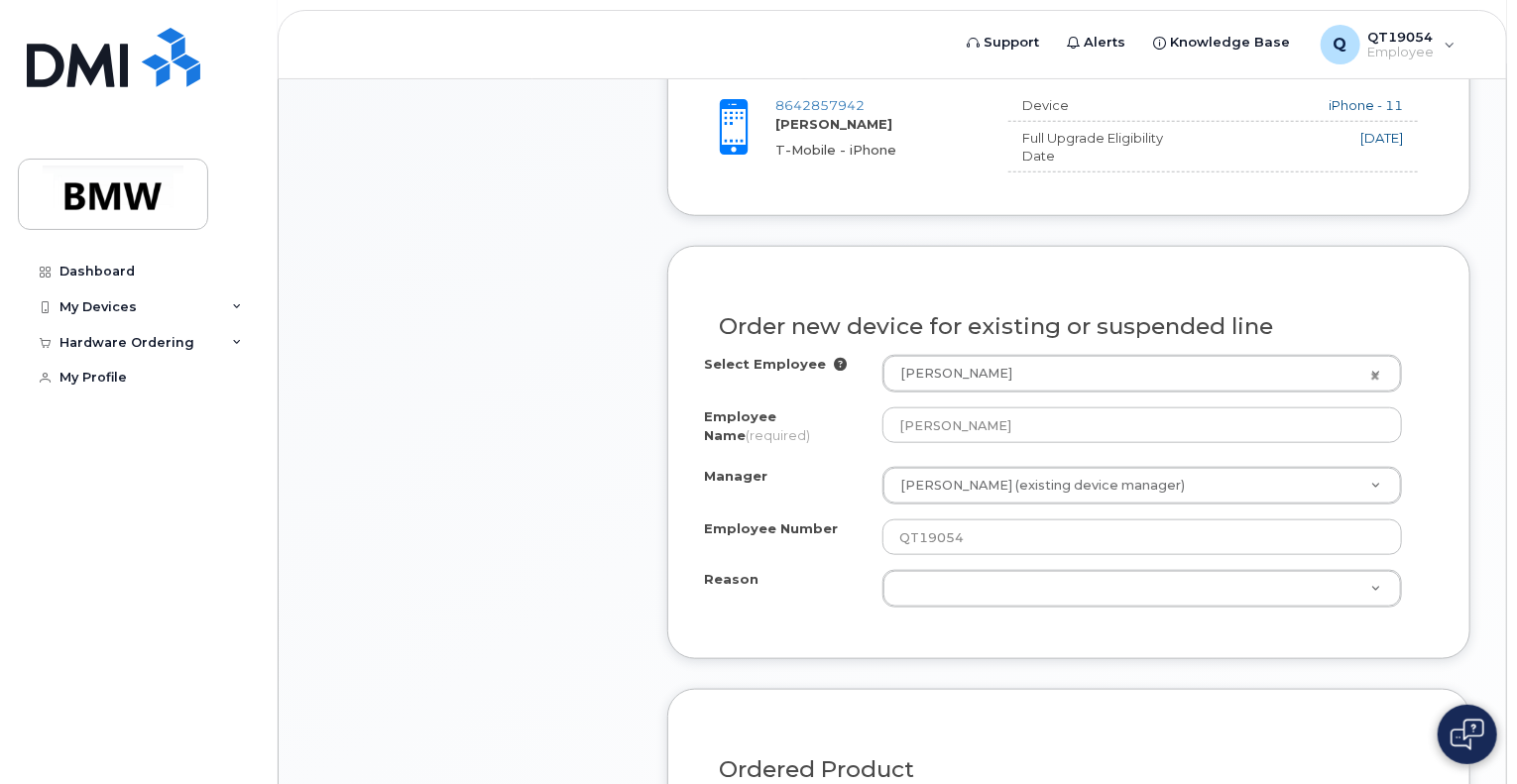 scroll, scrollTop: 759, scrollLeft: 0, axis: vertical 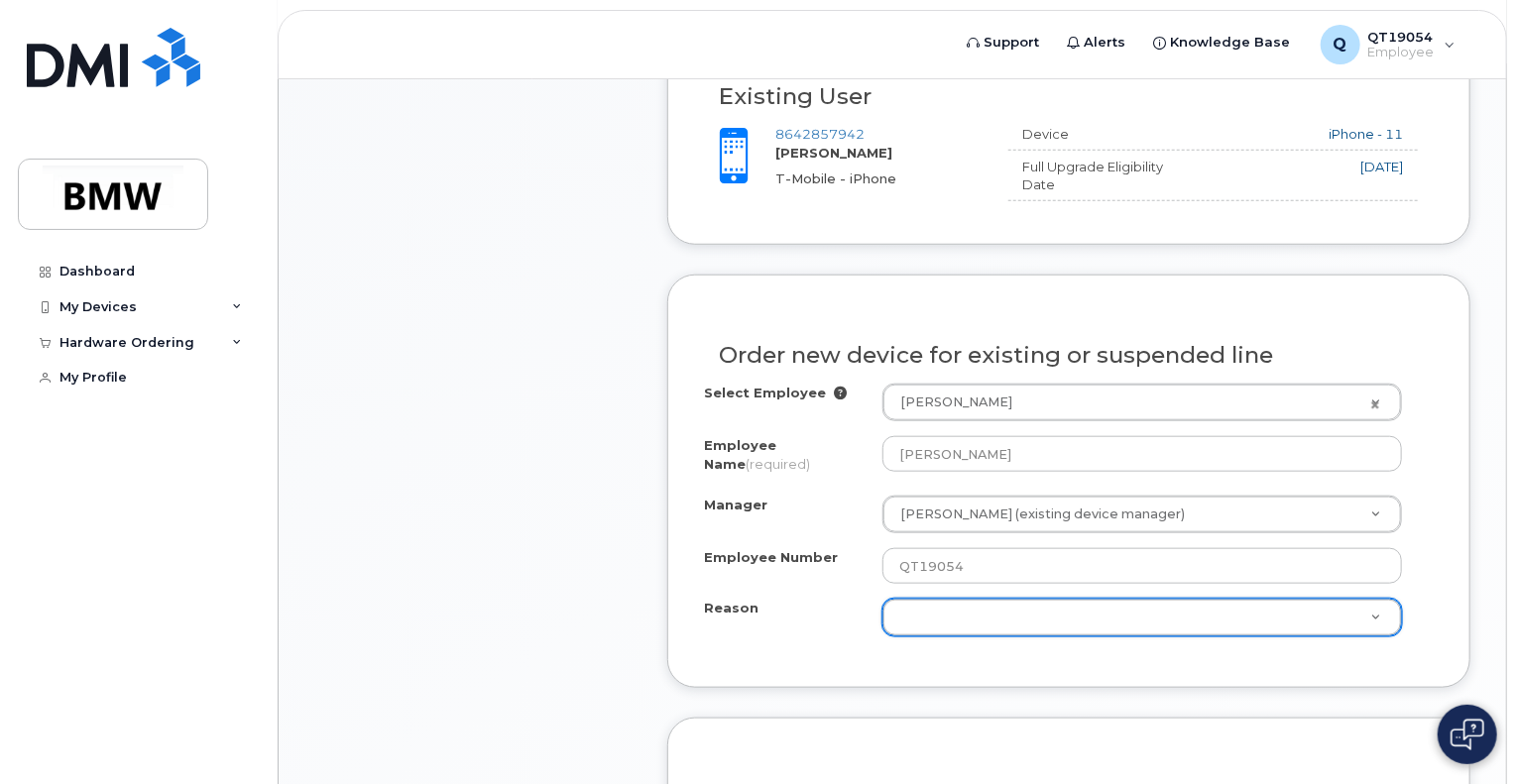 drag, startPoint x: 792, startPoint y: 548, endPoint x: 802, endPoint y: 561, distance: 16.40122 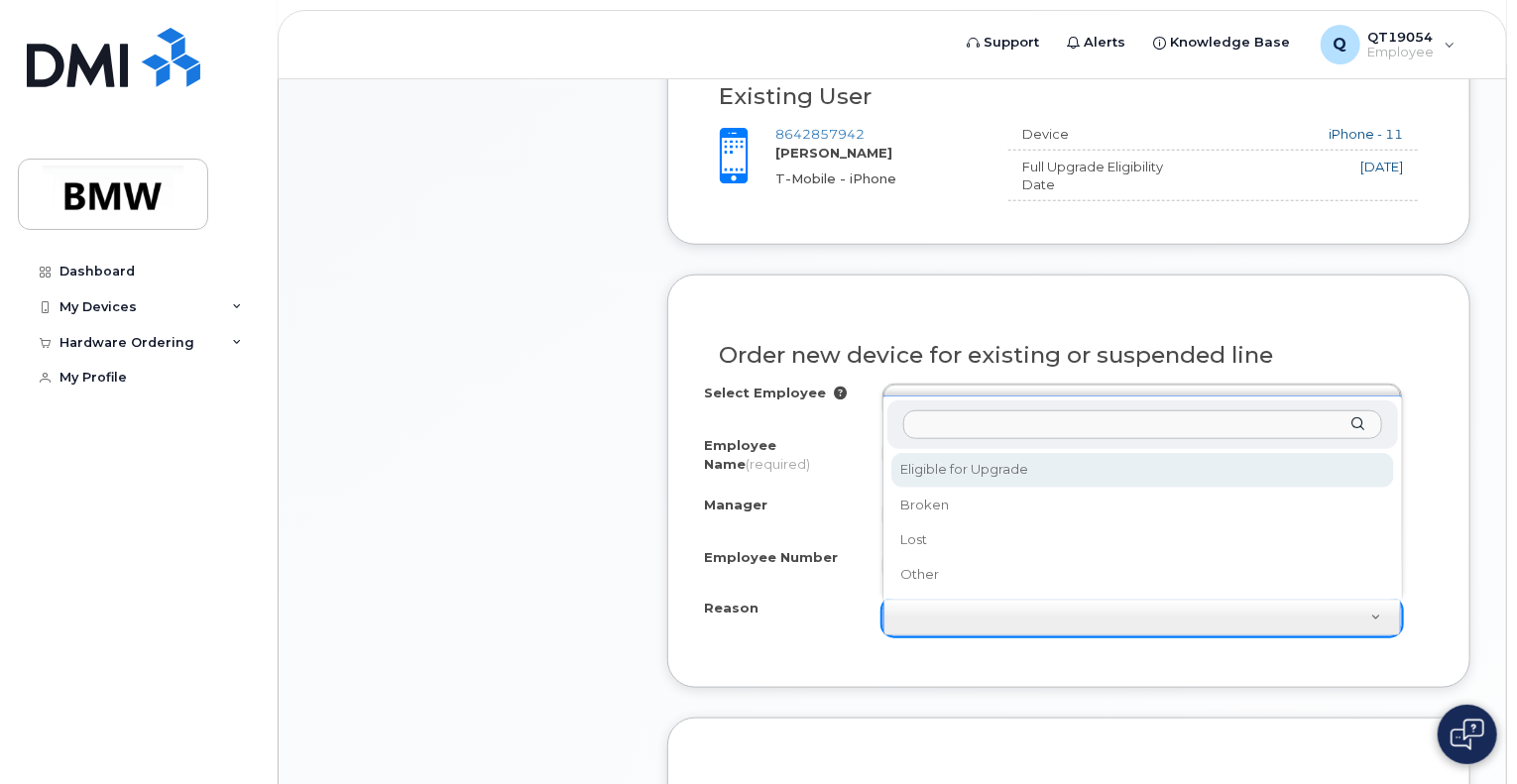 select on "eligible_for_upgrade" 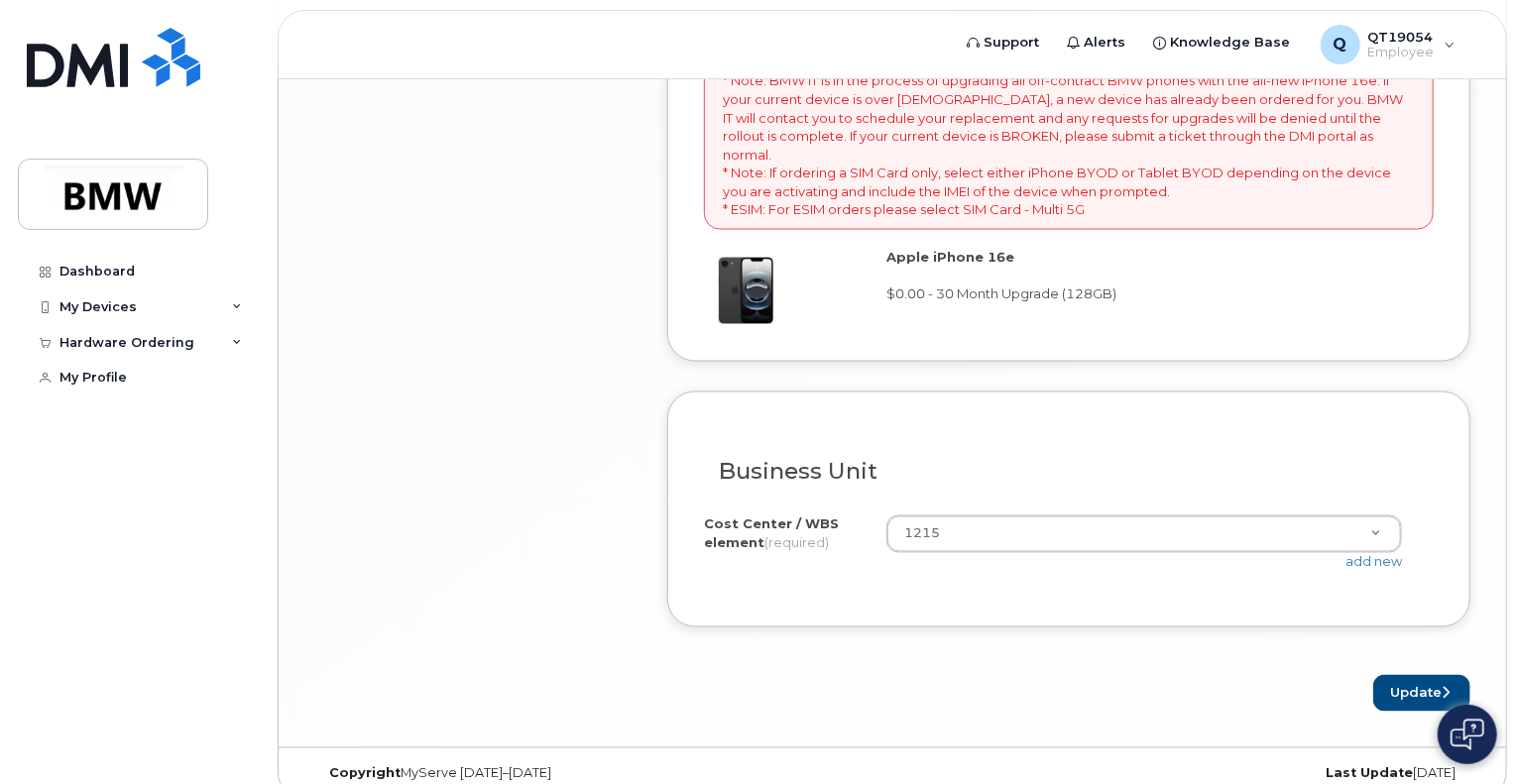 scroll, scrollTop: 1526, scrollLeft: 0, axis: vertical 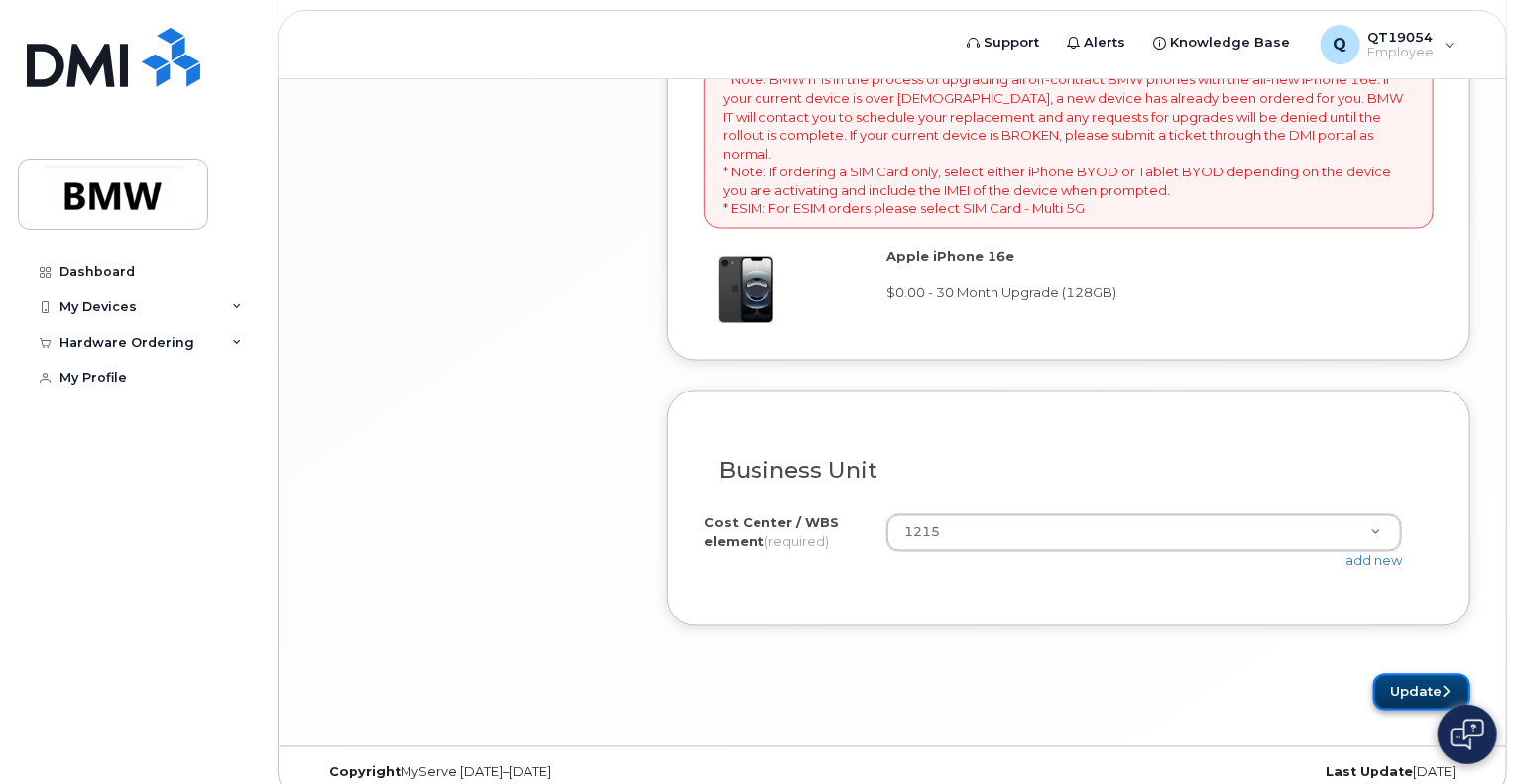 click on "Update" 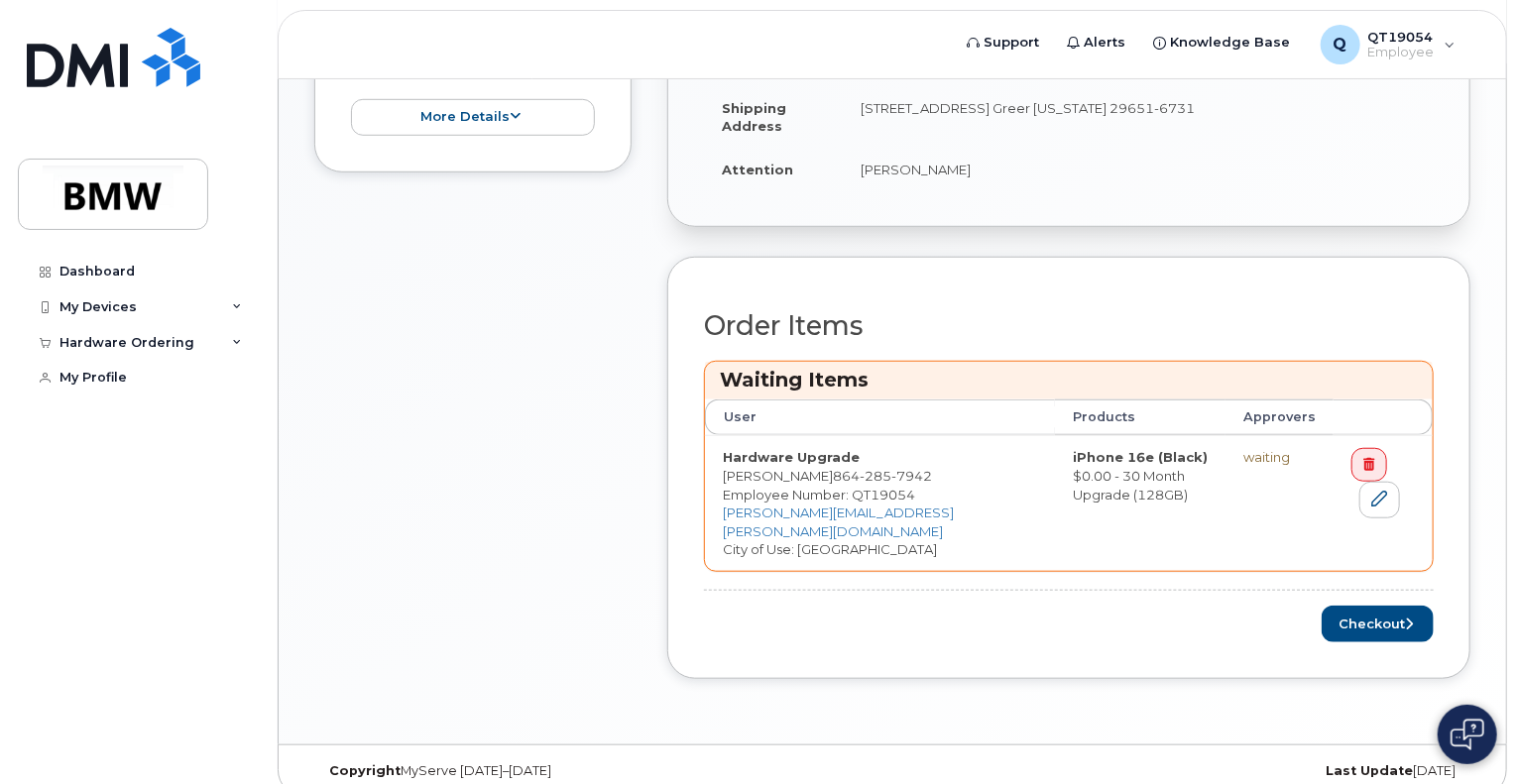 scroll, scrollTop: 603, scrollLeft: 0, axis: vertical 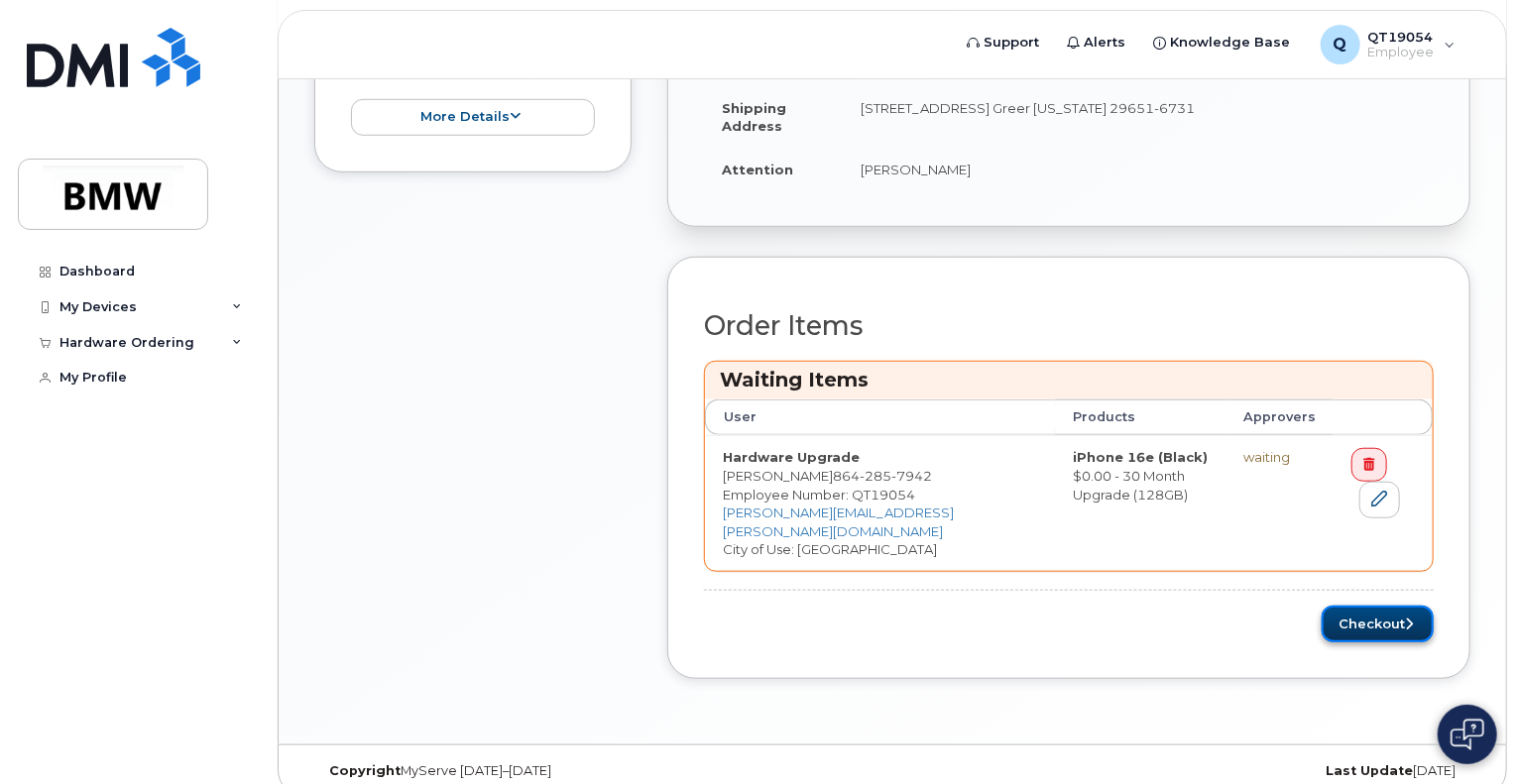 click on "Checkout" 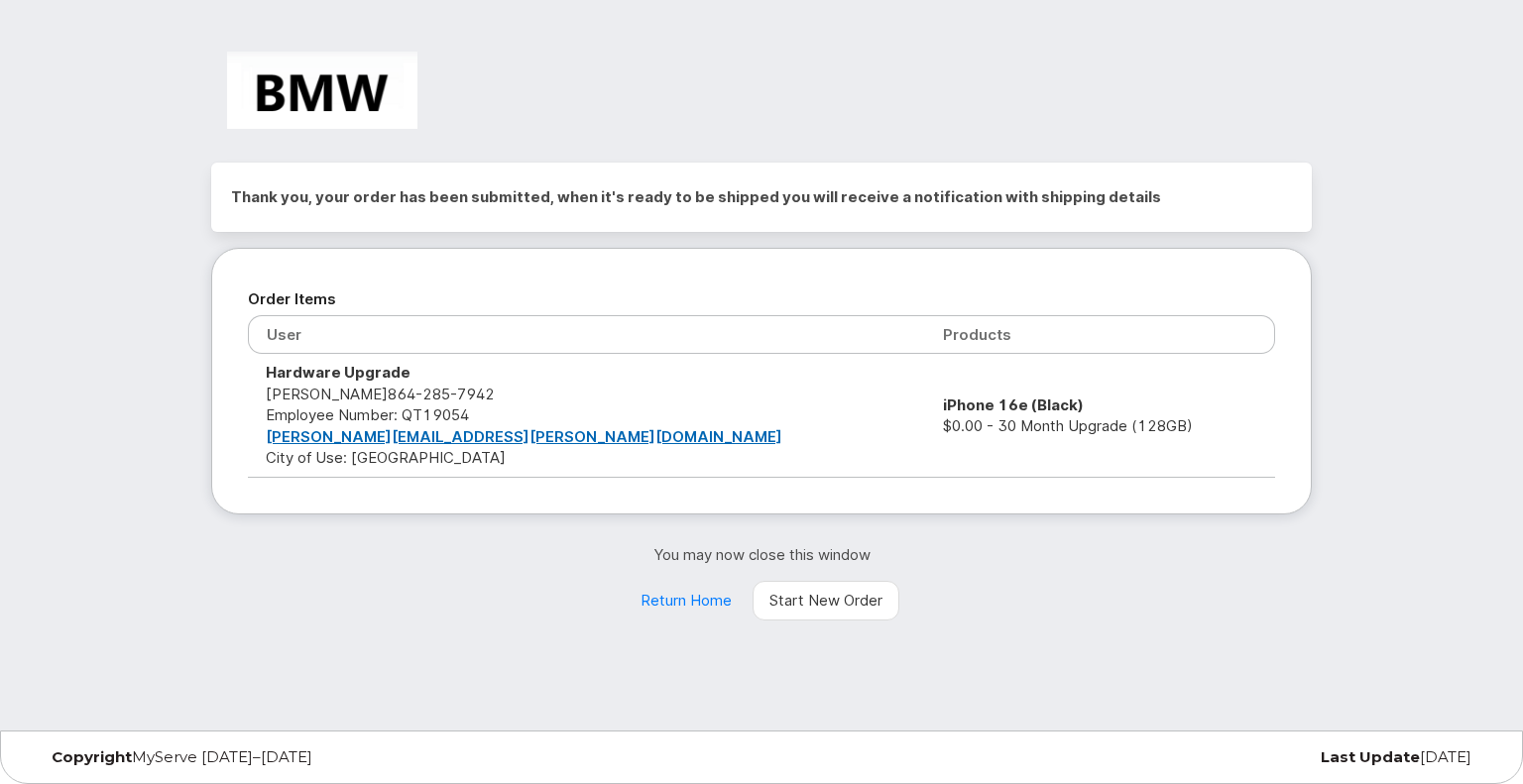 scroll, scrollTop: 0, scrollLeft: 0, axis: both 